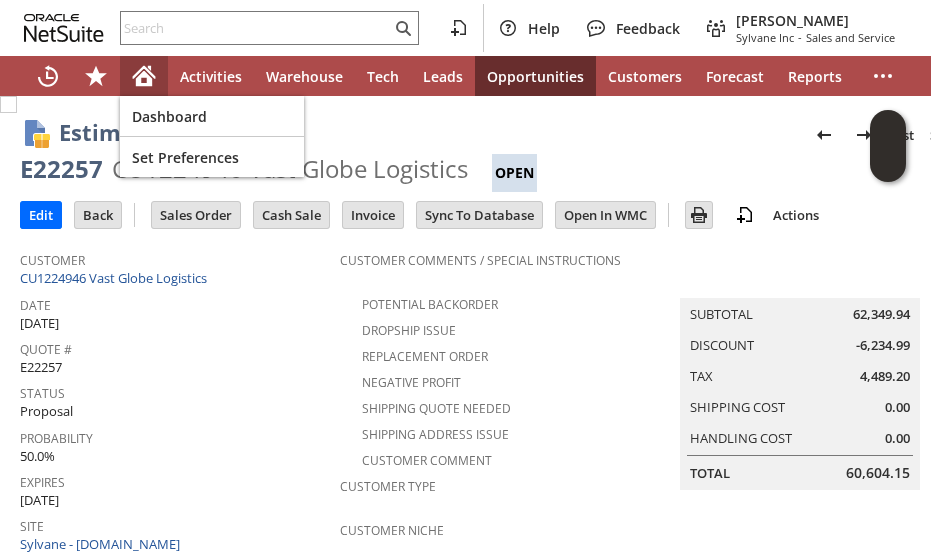 scroll, scrollTop: 0, scrollLeft: 0, axis: both 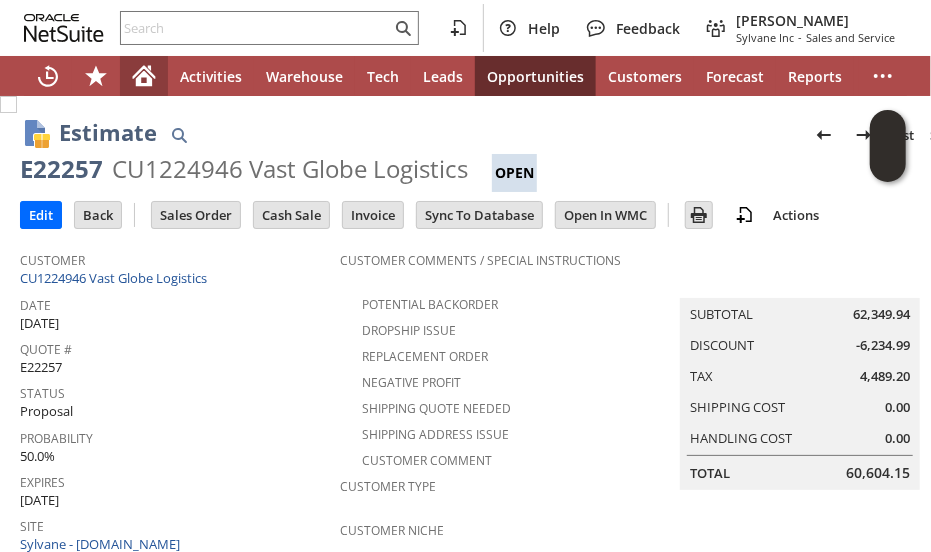 click 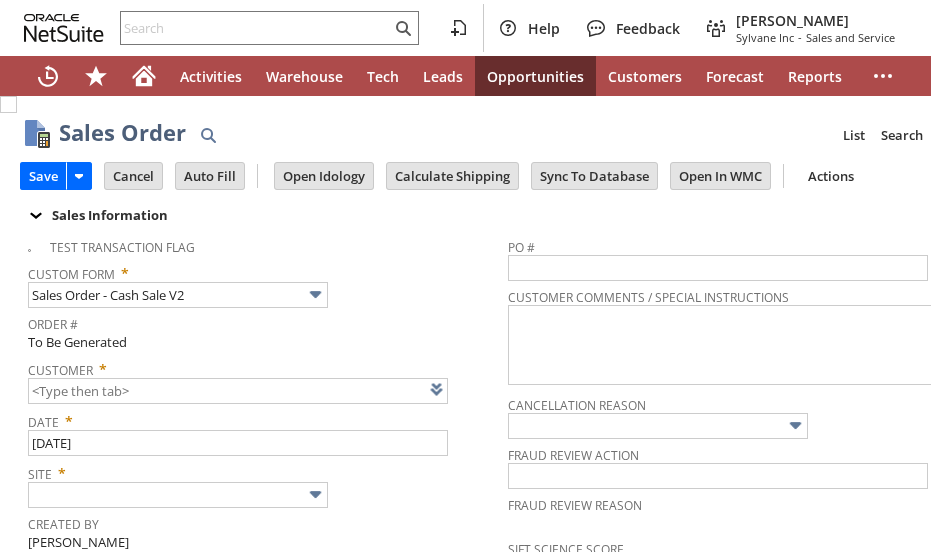 scroll, scrollTop: 0, scrollLeft: 0, axis: both 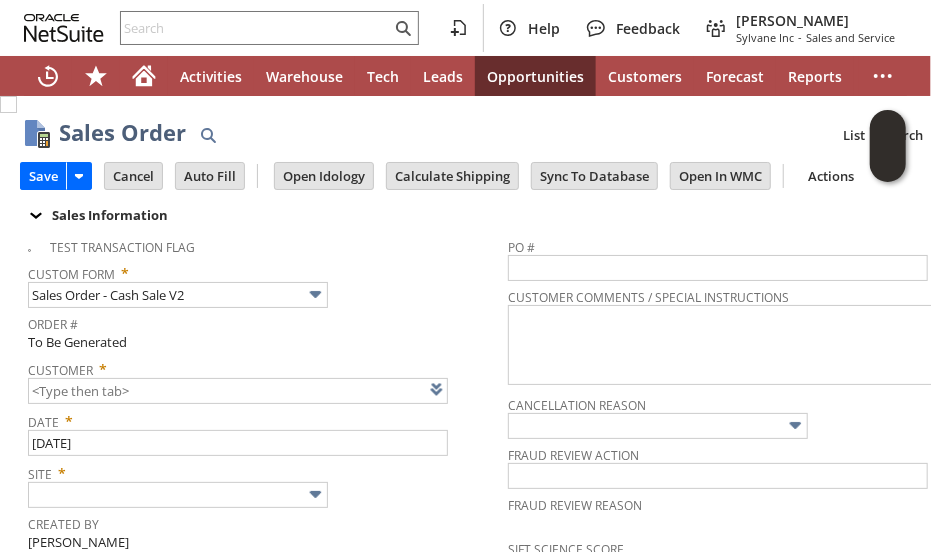 type on "CU1230271 Regina Lambert" 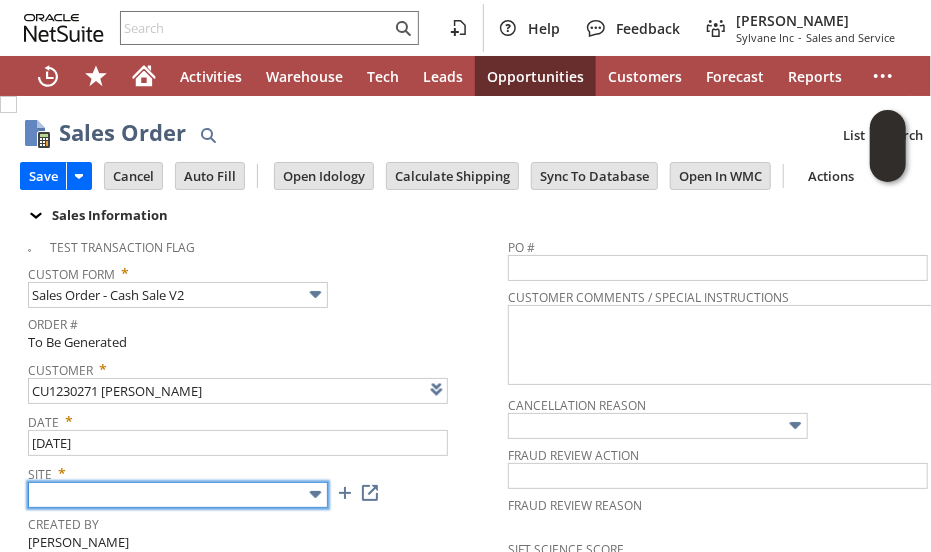 click at bounding box center [178, 495] 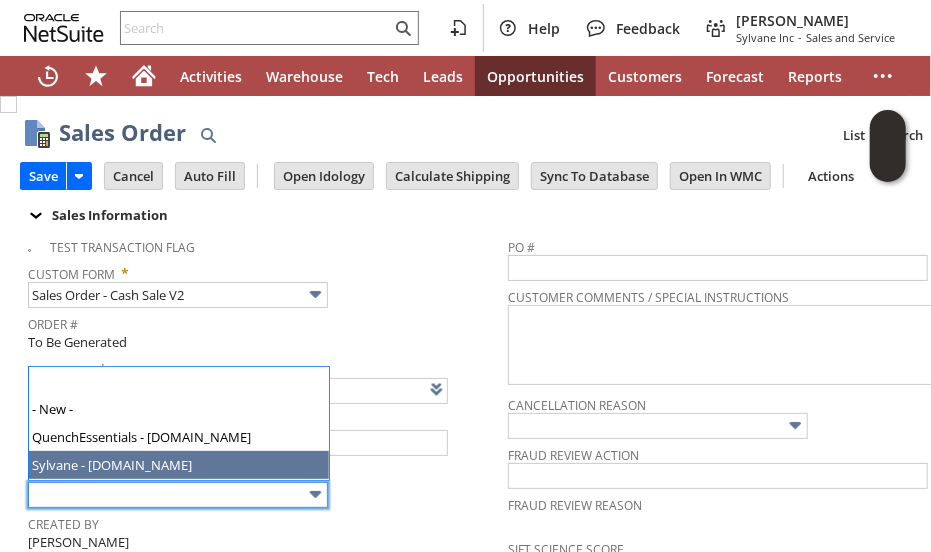type on "Sylvane - [DOMAIN_NAME]" 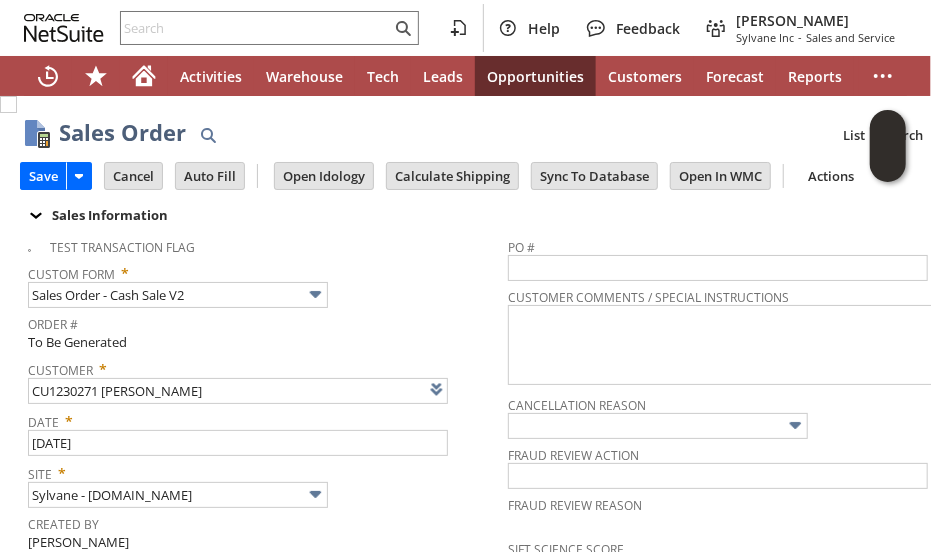 click on "Site
*
Sylvane - www.sylvane.com" at bounding box center (268, 484) 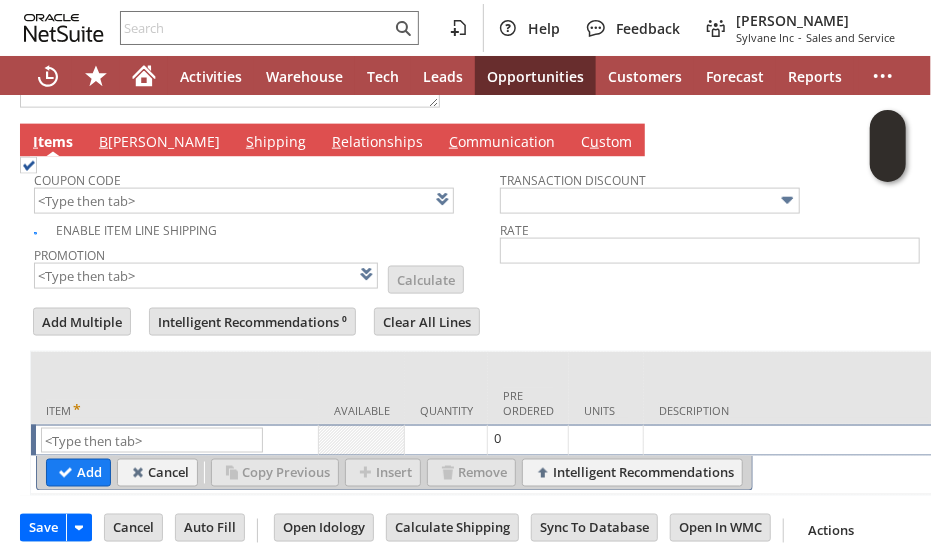 scroll, scrollTop: 1060, scrollLeft: 0, axis: vertical 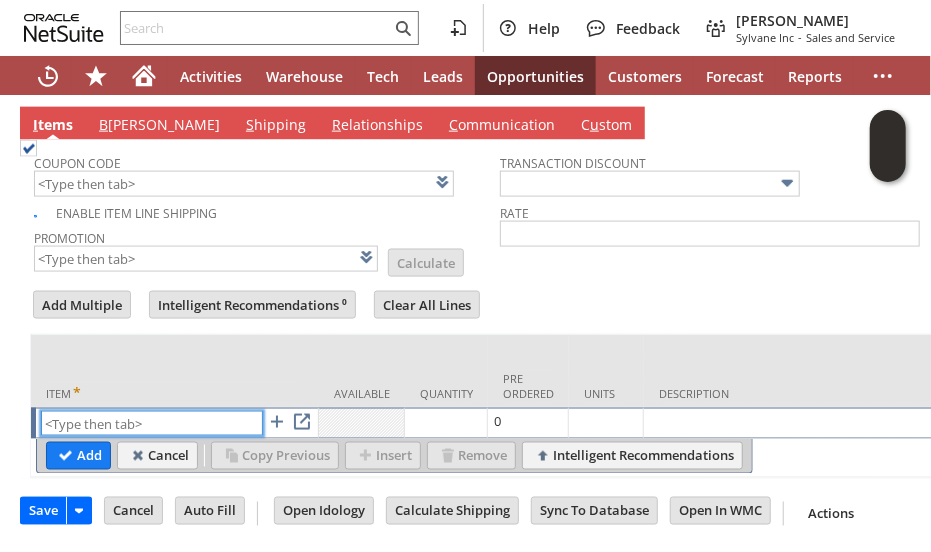 click at bounding box center [152, 423] 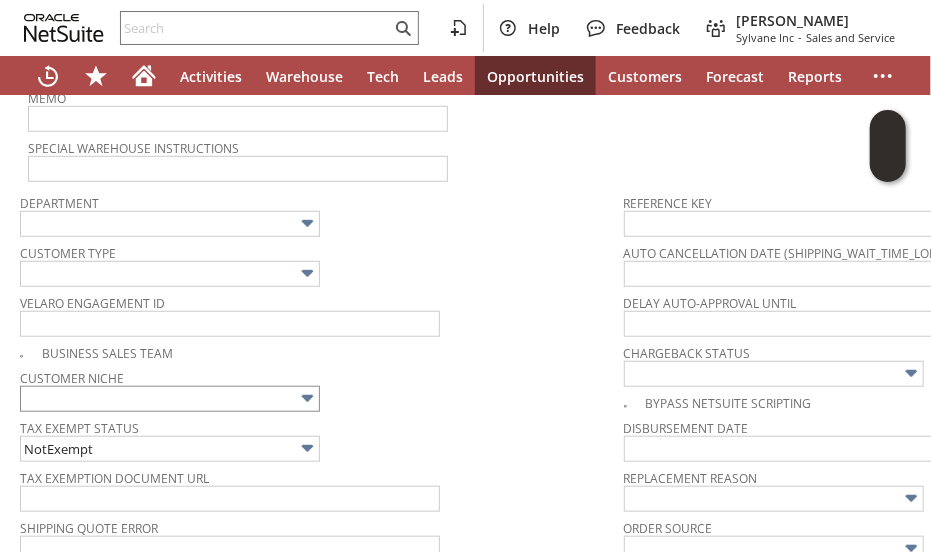 scroll, scrollTop: 560, scrollLeft: 0, axis: vertical 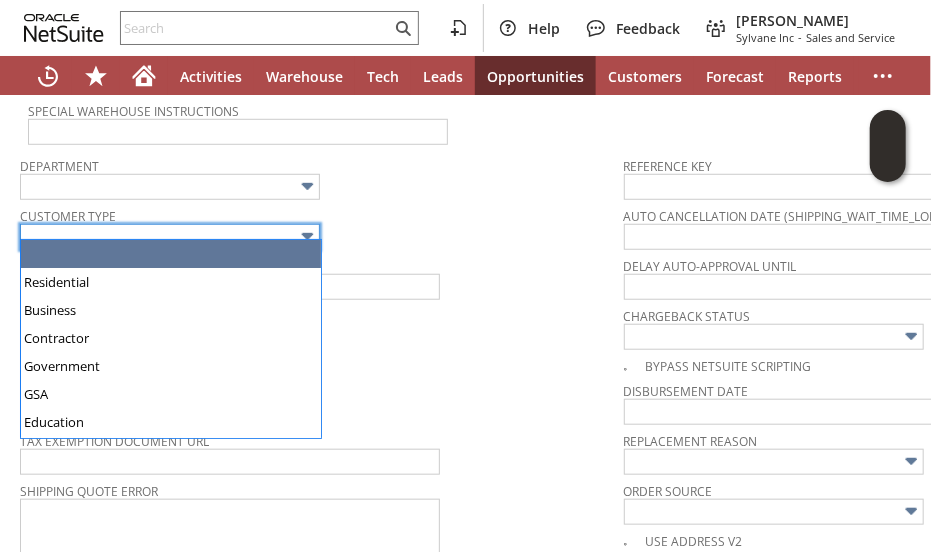 click at bounding box center [170, 237] 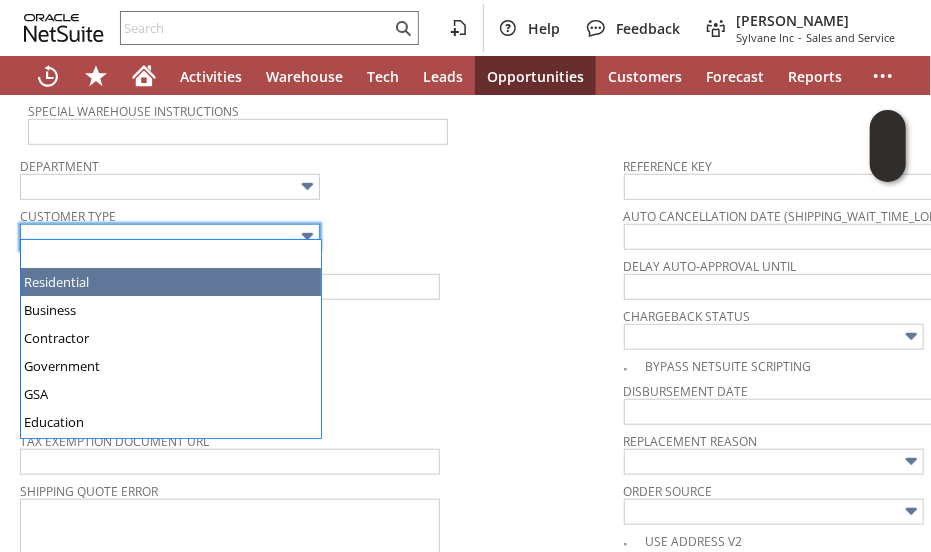 type on "Residential" 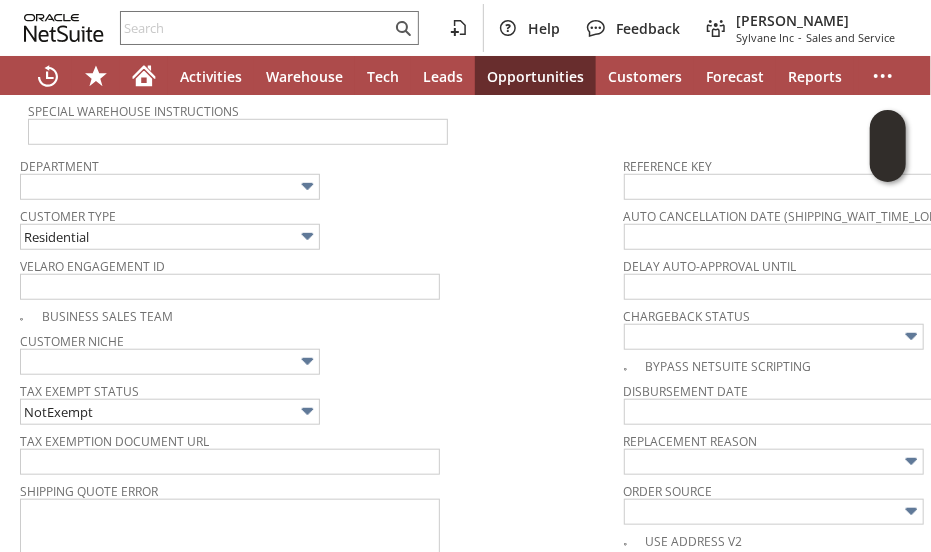 click on "Tax Exempt Status" at bounding box center [317, 388] 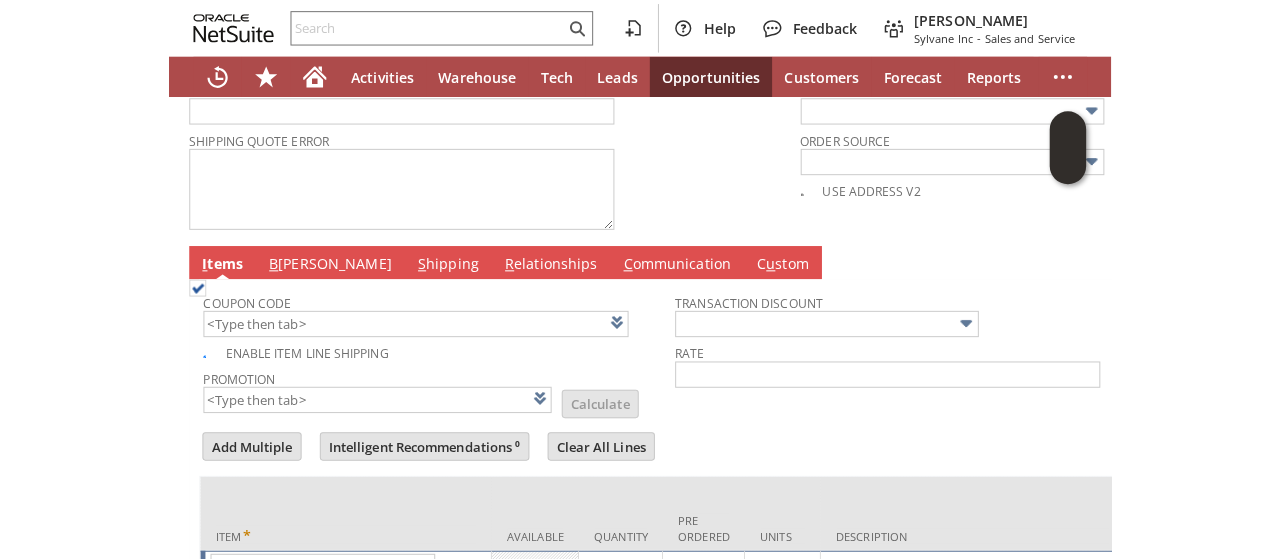 scroll, scrollTop: 1060, scrollLeft: 0, axis: vertical 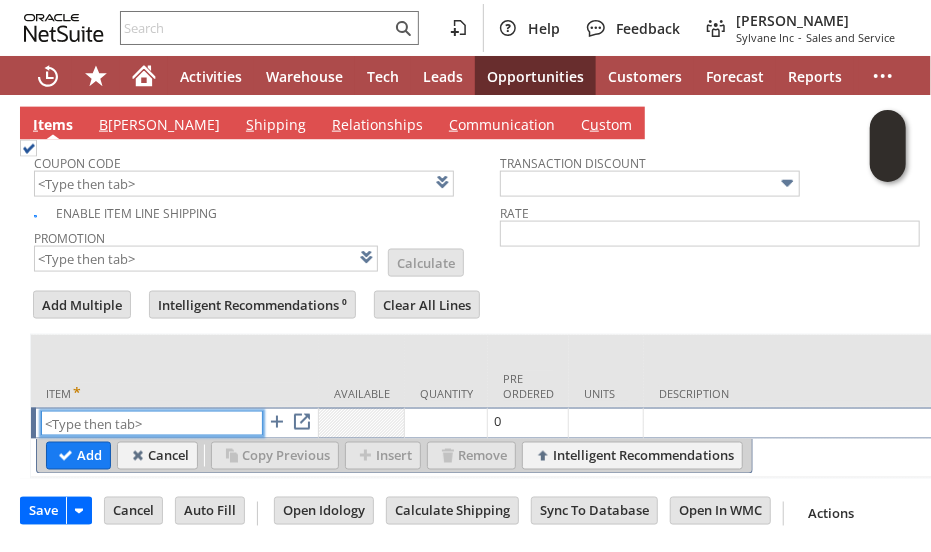 click at bounding box center (152, 423) 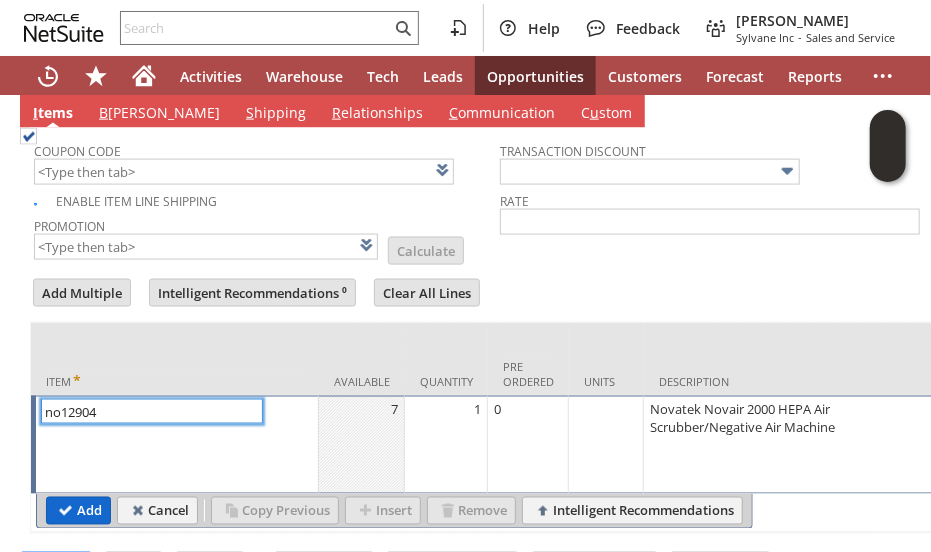 type on "no12904" 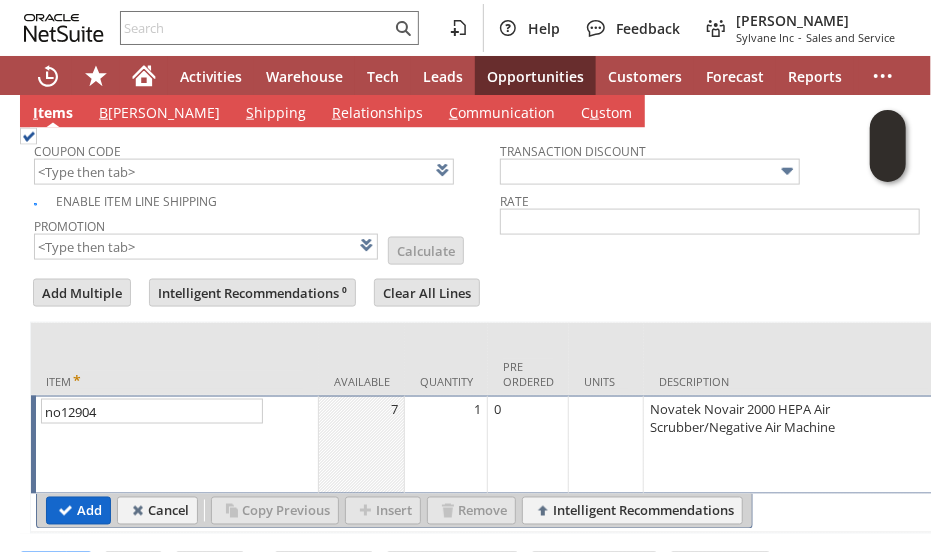 click on "Add" at bounding box center (78, 511) 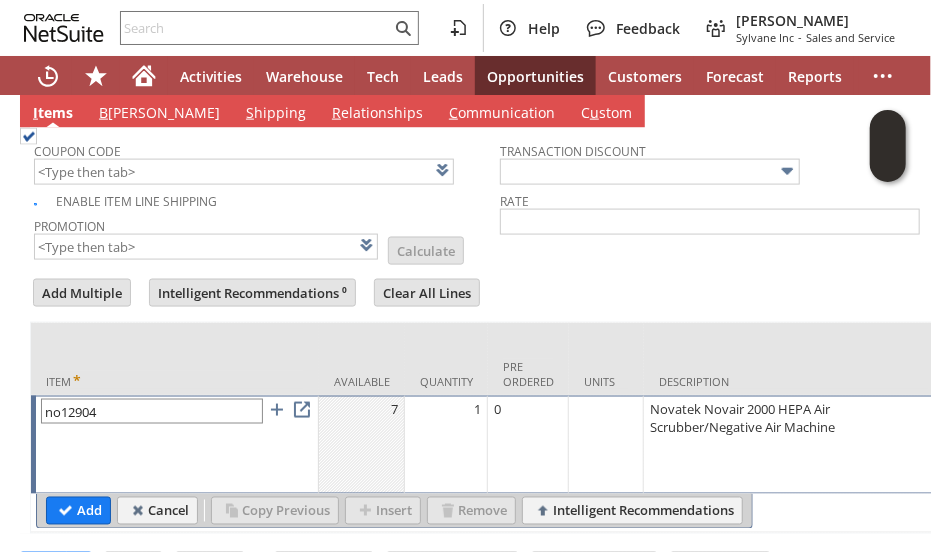 type 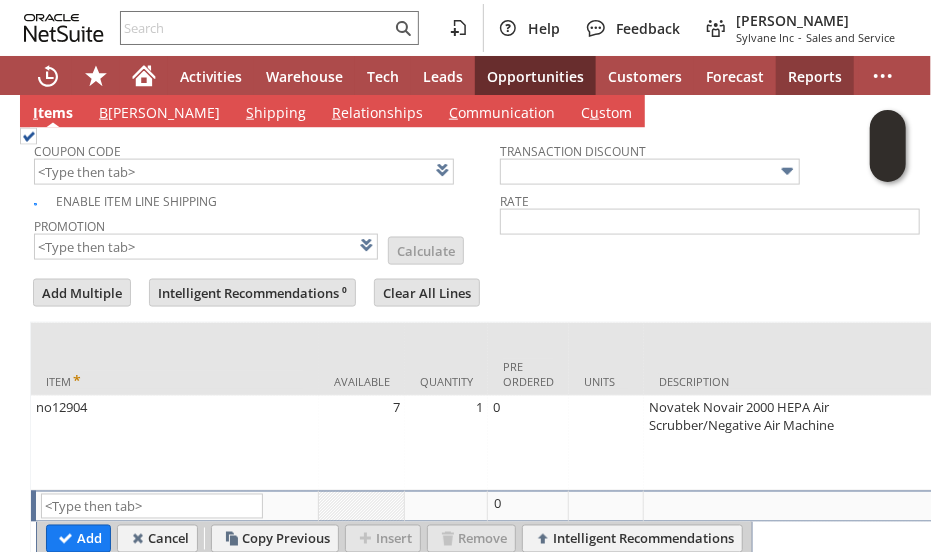 type on "Intelligent Recommendations¹⁰" 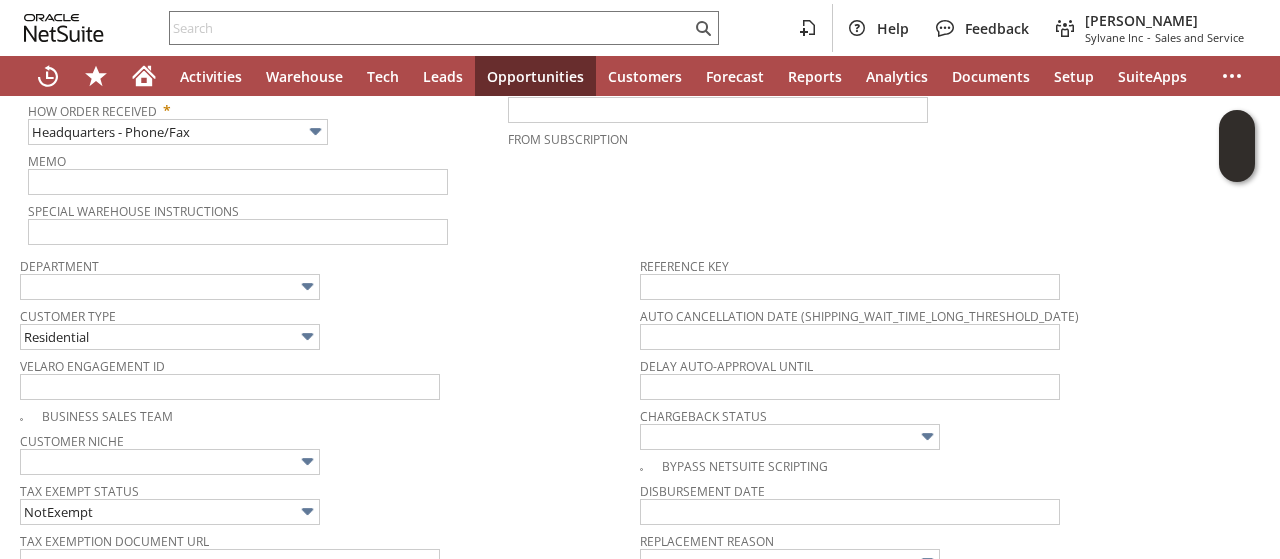 scroll, scrollTop: 0, scrollLeft: 0, axis: both 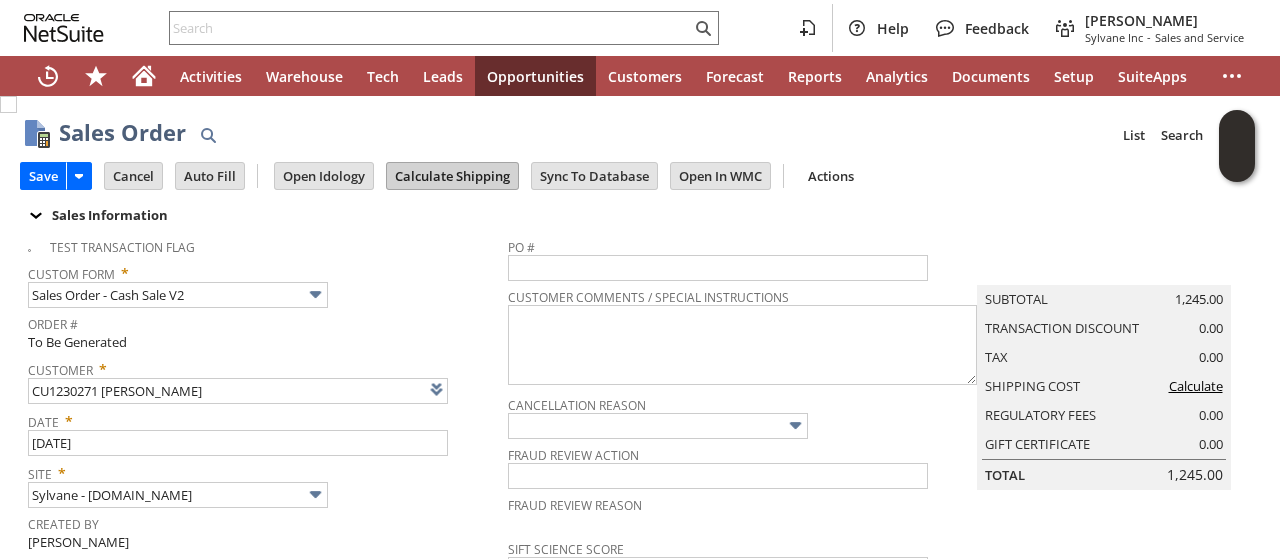 click on "Calculate Shipping" at bounding box center [452, 176] 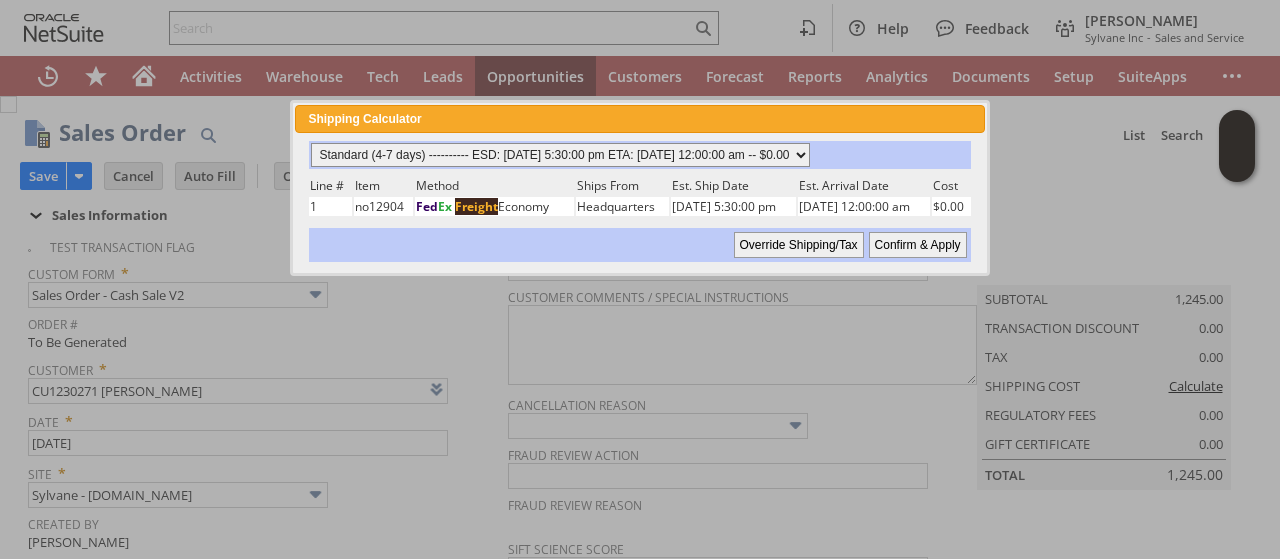 click on "Standard (4-7 days) ---------- ESD: 07/29/2025 5:30:00 pm  ETA: 08/04/2025 12:00:00 am -- $0.00" at bounding box center [560, 155] 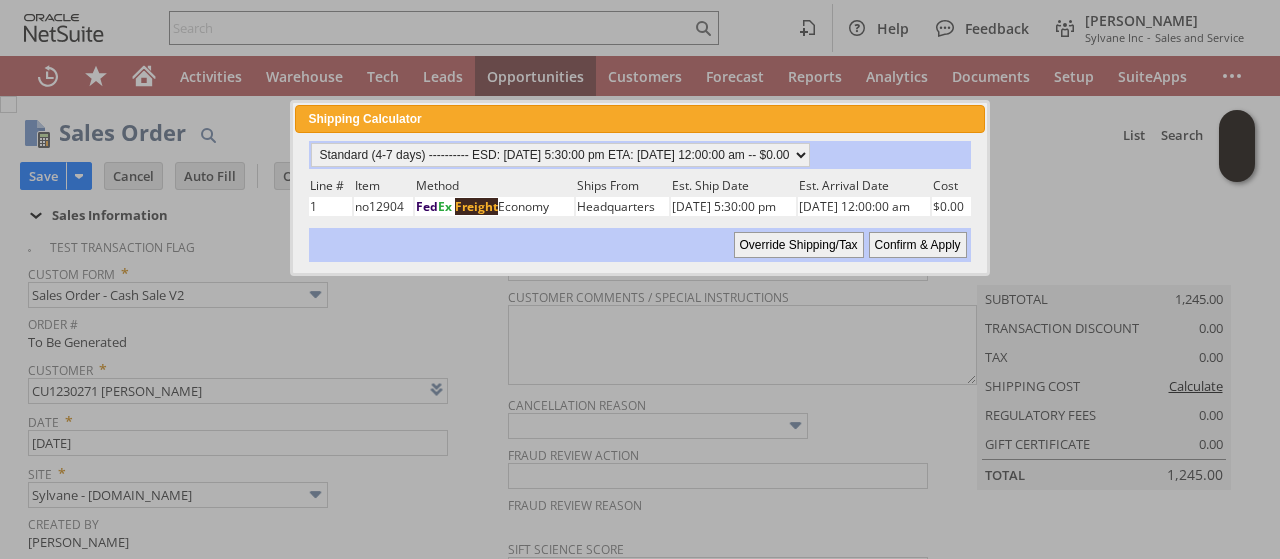 click at bounding box center [640, 279] 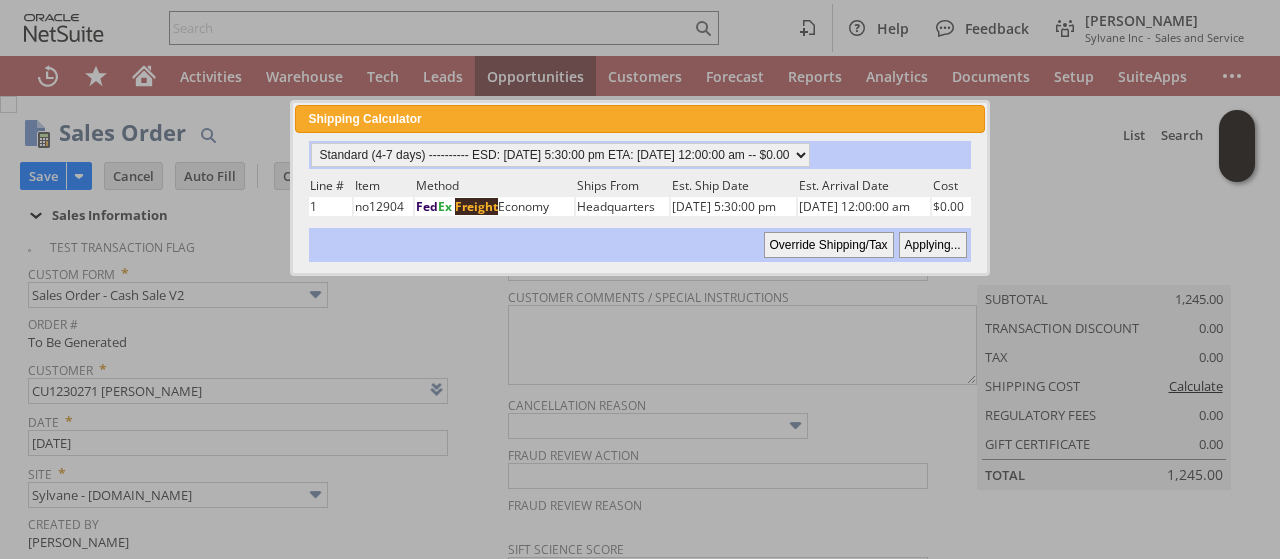 type 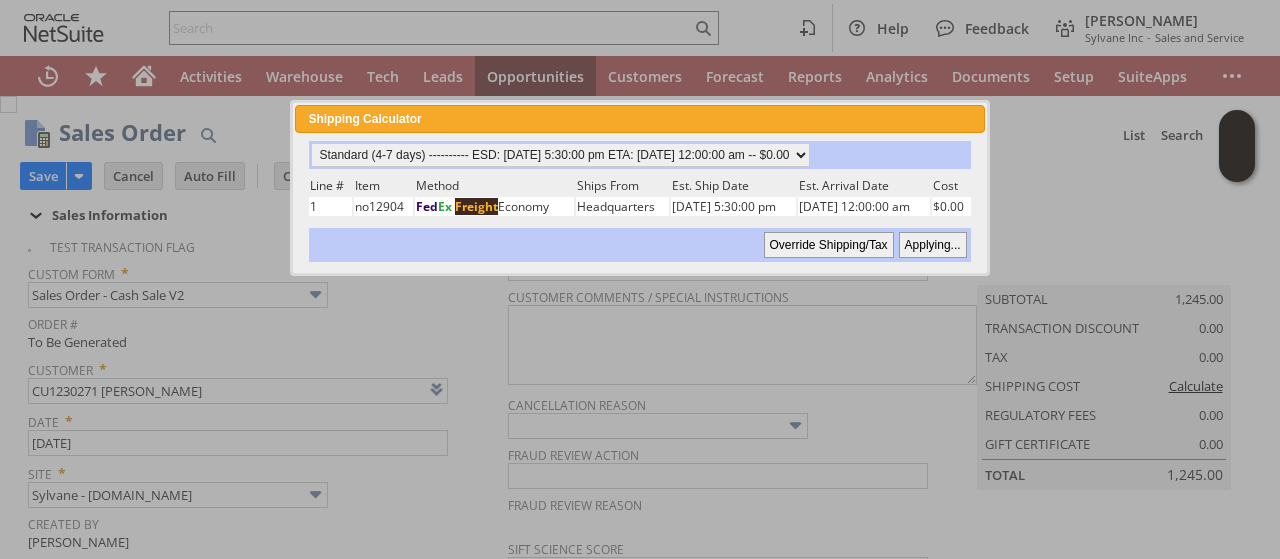 type on "Add" 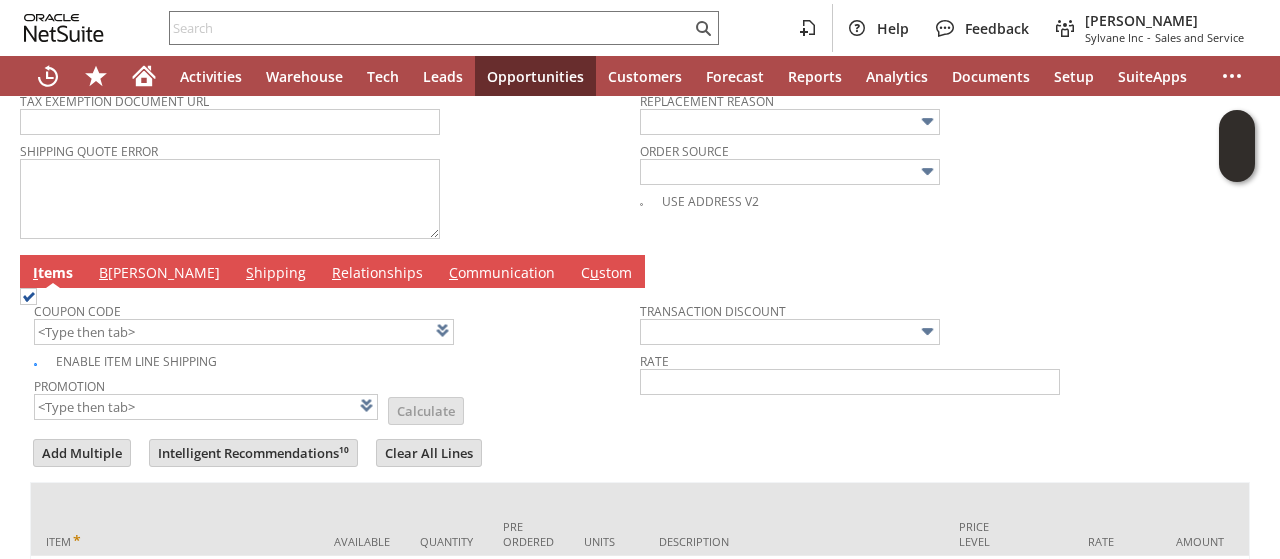 scroll, scrollTop: 1100, scrollLeft: 0, axis: vertical 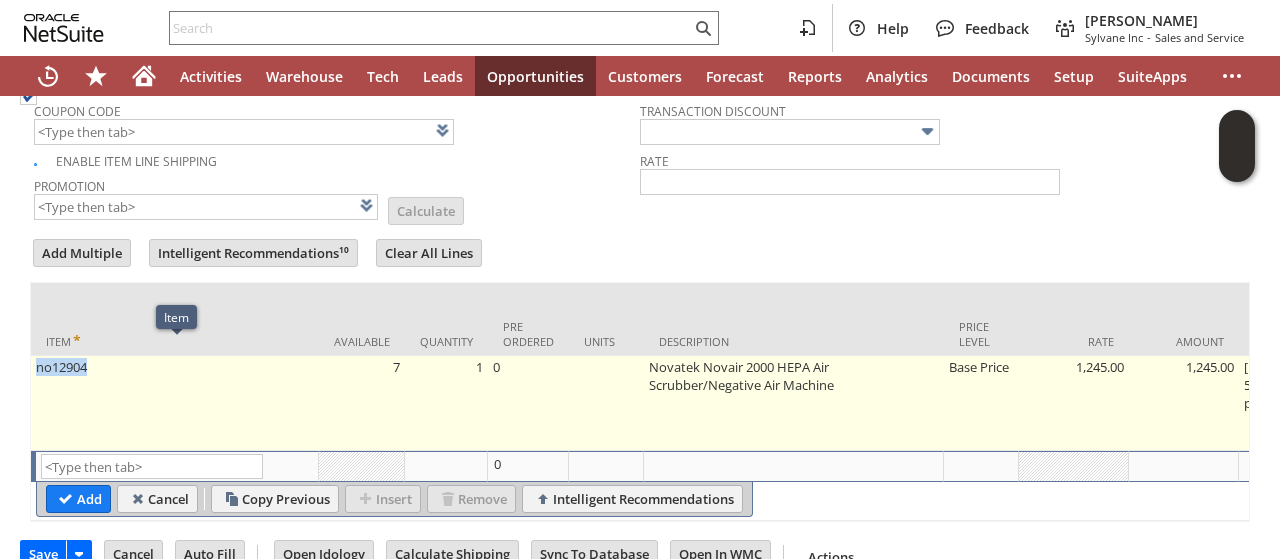 drag, startPoint x: 97, startPoint y: 351, endPoint x: 44, endPoint y: 357, distance: 53.338543 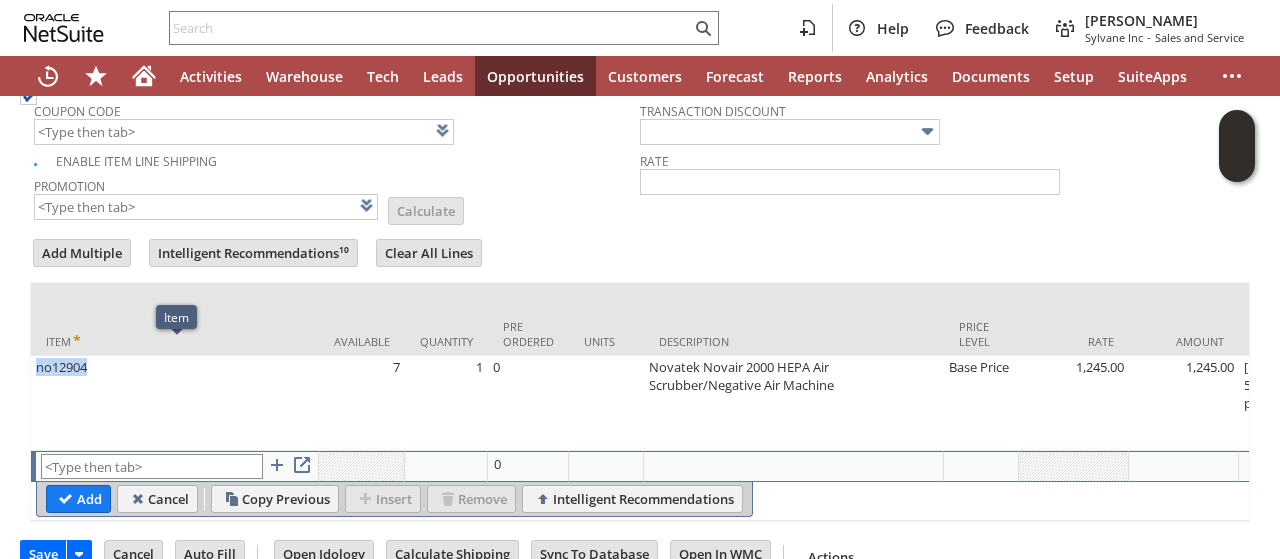 type on "no12904" 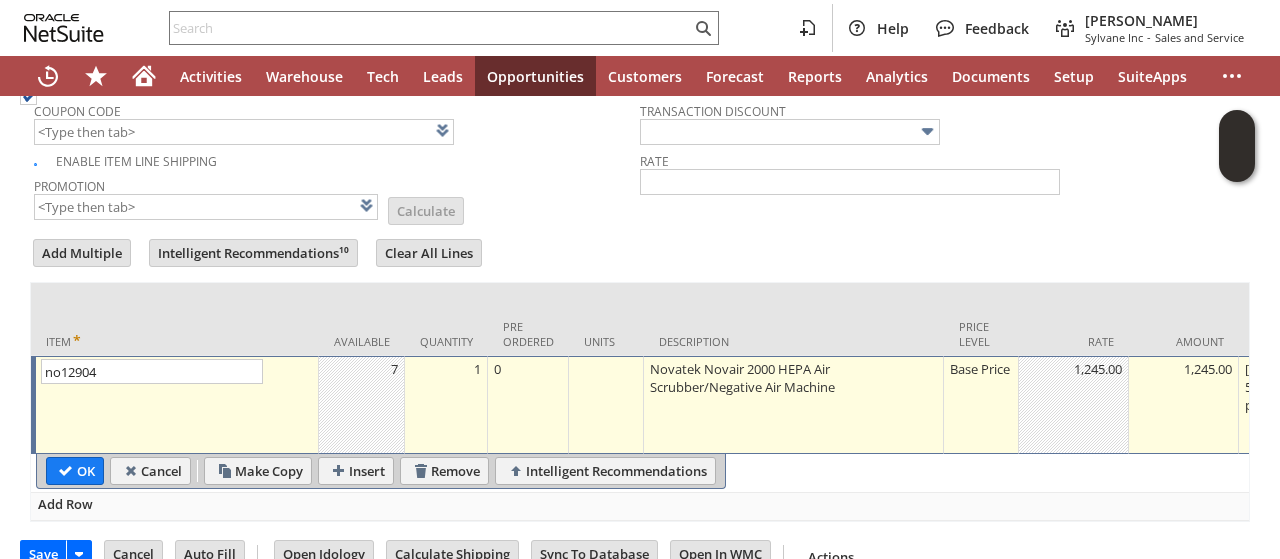 drag, startPoint x: 576, startPoint y: 174, endPoint x: 558, endPoint y: 2, distance: 172.9393 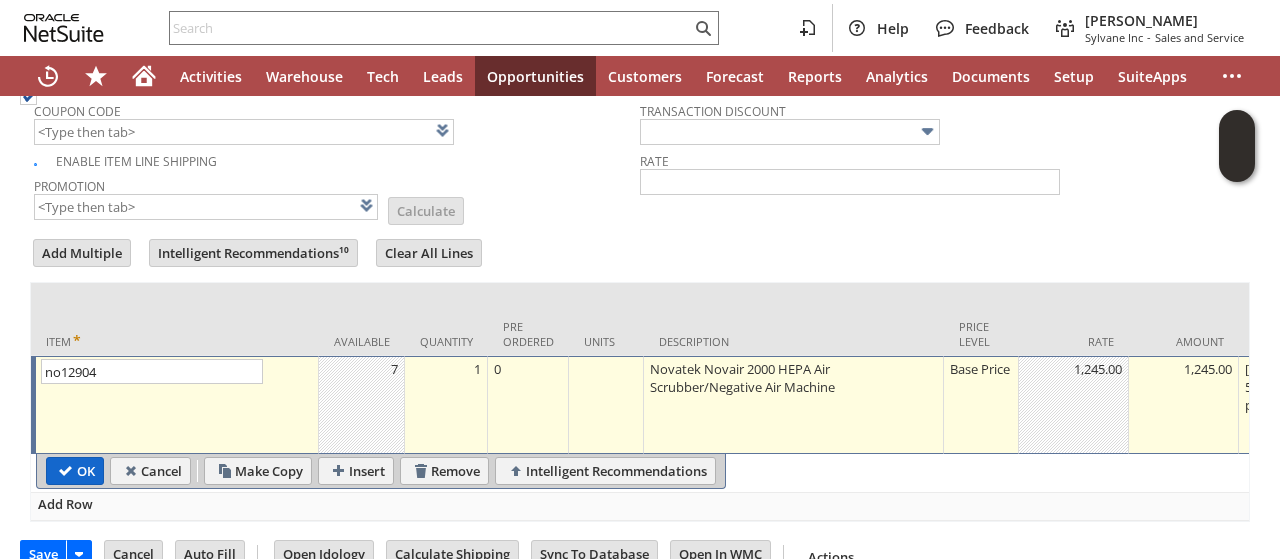 drag, startPoint x: 80, startPoint y: 449, endPoint x: 477, endPoint y: 233, distance: 451.95685 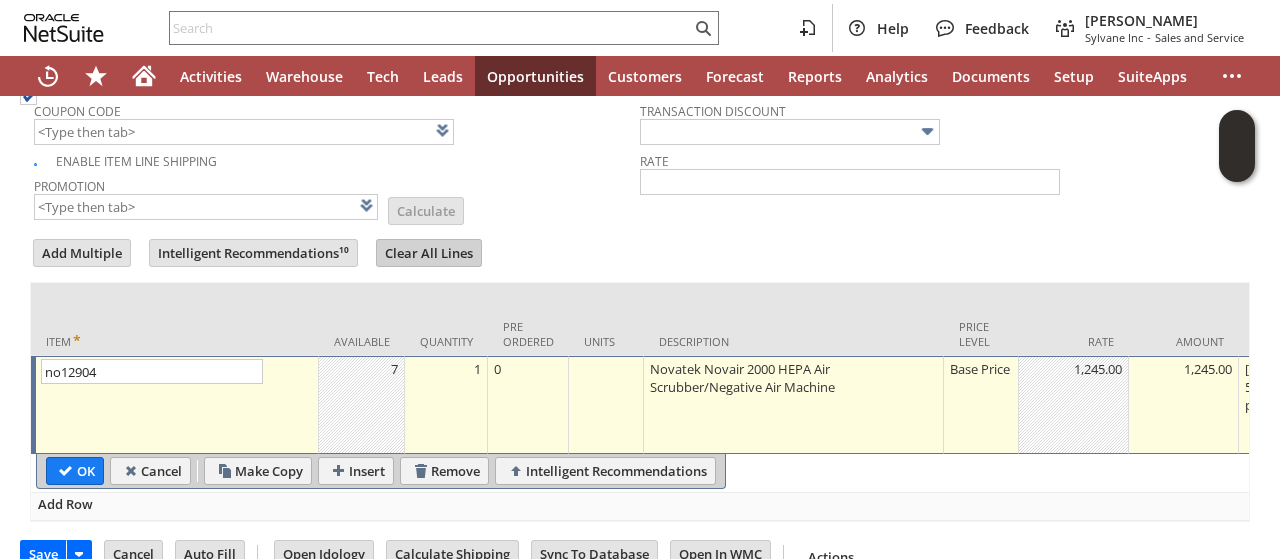 click on "OK" at bounding box center [75, 471] 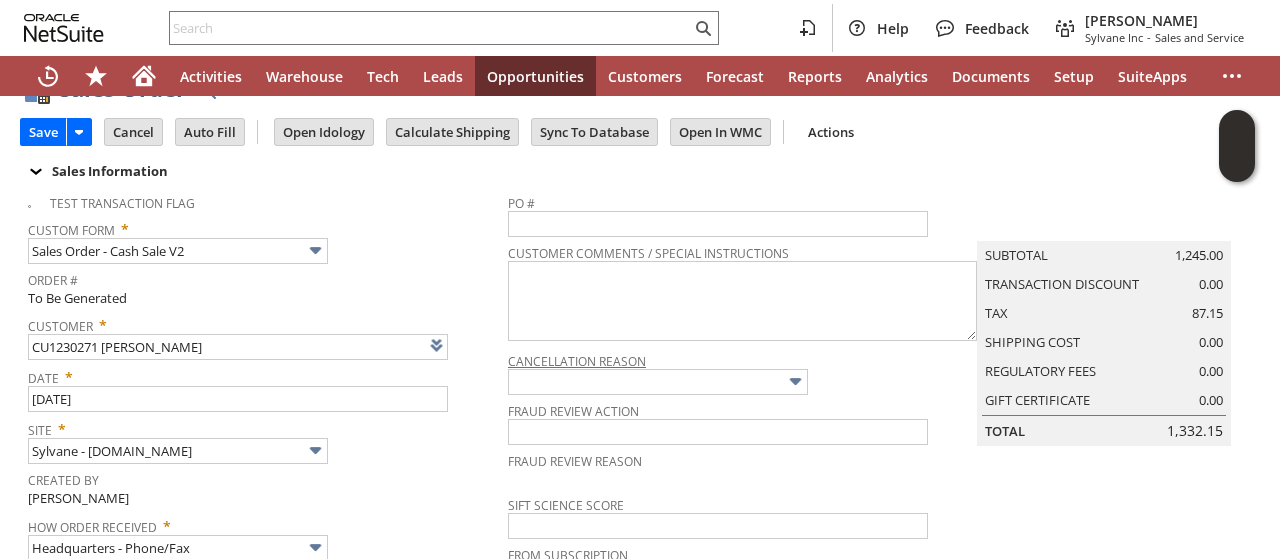 scroll, scrollTop: 0, scrollLeft: 0, axis: both 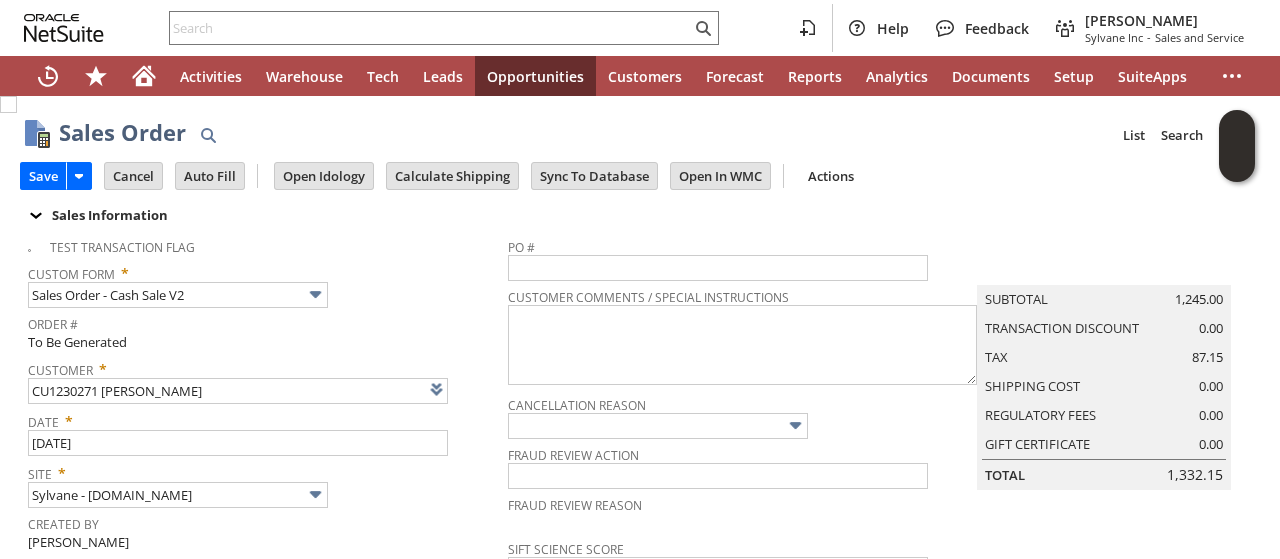 click on "Order #" at bounding box center (263, 321) 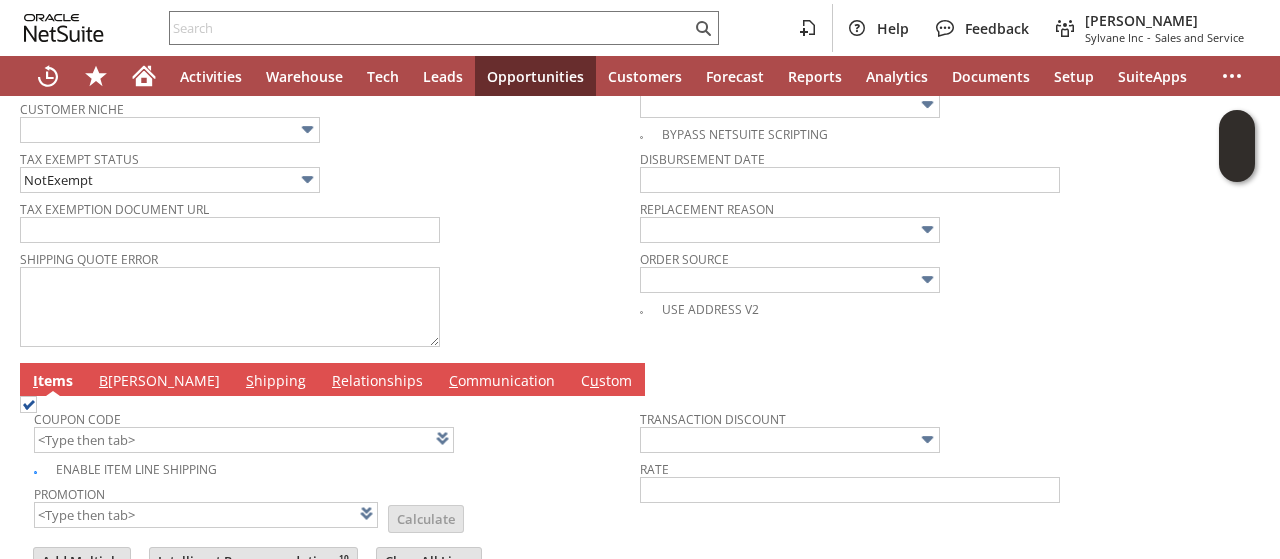 scroll, scrollTop: 800, scrollLeft: 0, axis: vertical 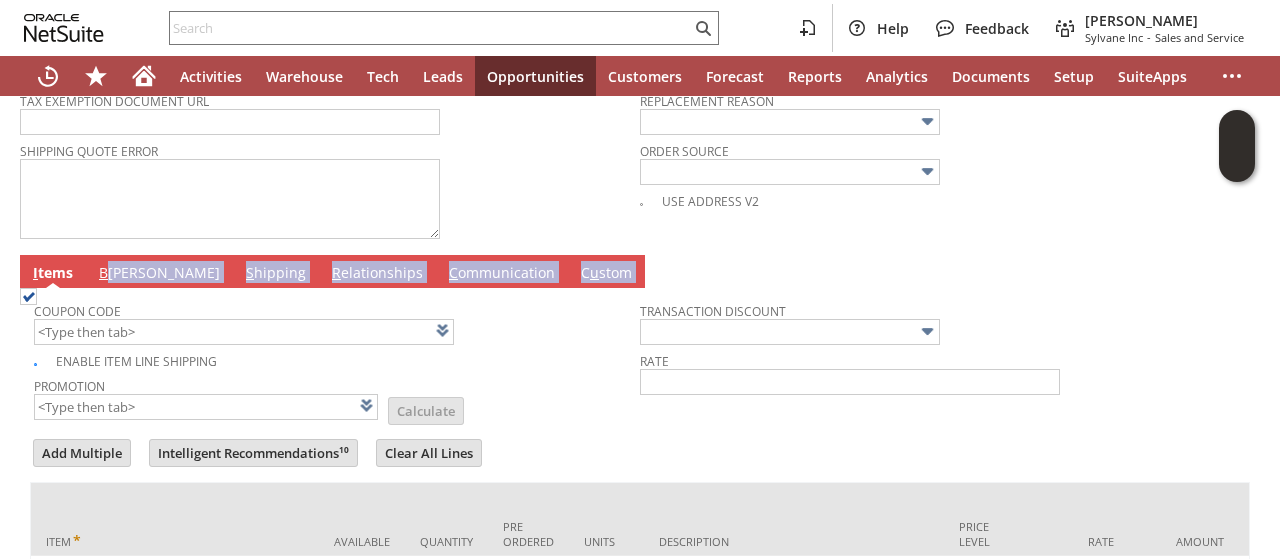 drag, startPoint x: 104, startPoint y: 279, endPoint x: 110, endPoint y: 266, distance: 14.3178215 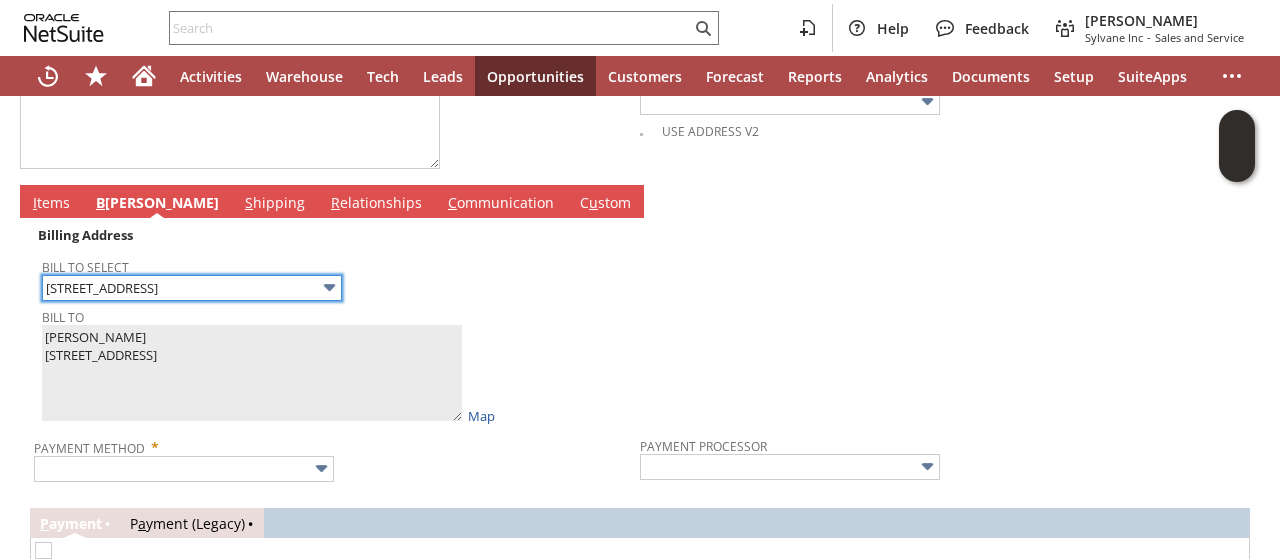 scroll, scrollTop: 1000, scrollLeft: 0, axis: vertical 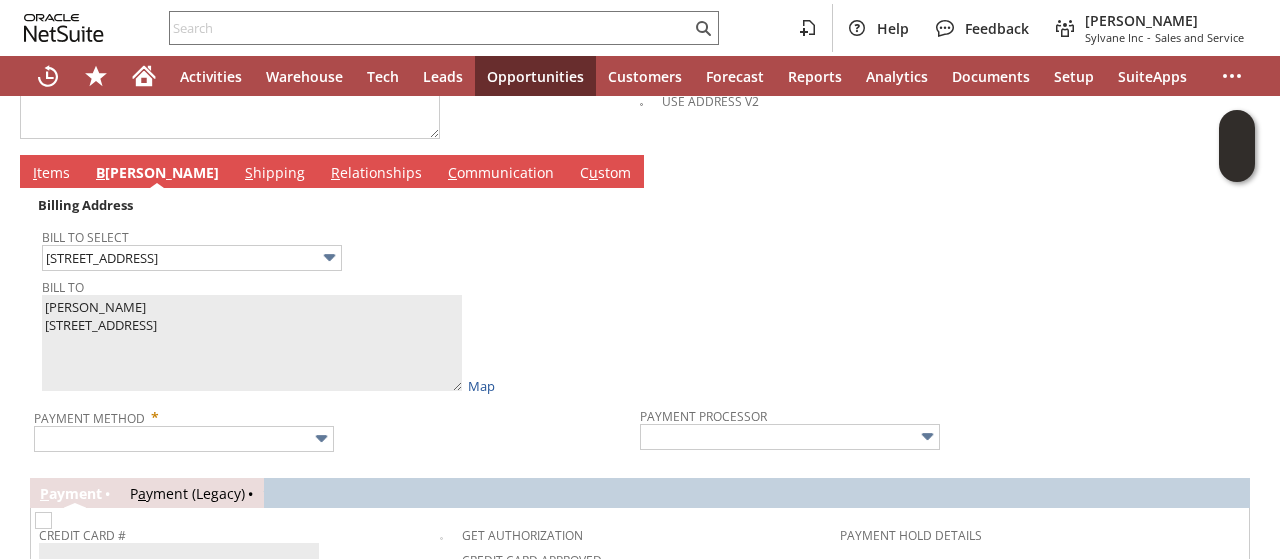 click on "Bill To
Regina Lambert
125 Excelsior parkway
Winter Springs FL 32708
United States
Map" at bounding box center (341, 335) 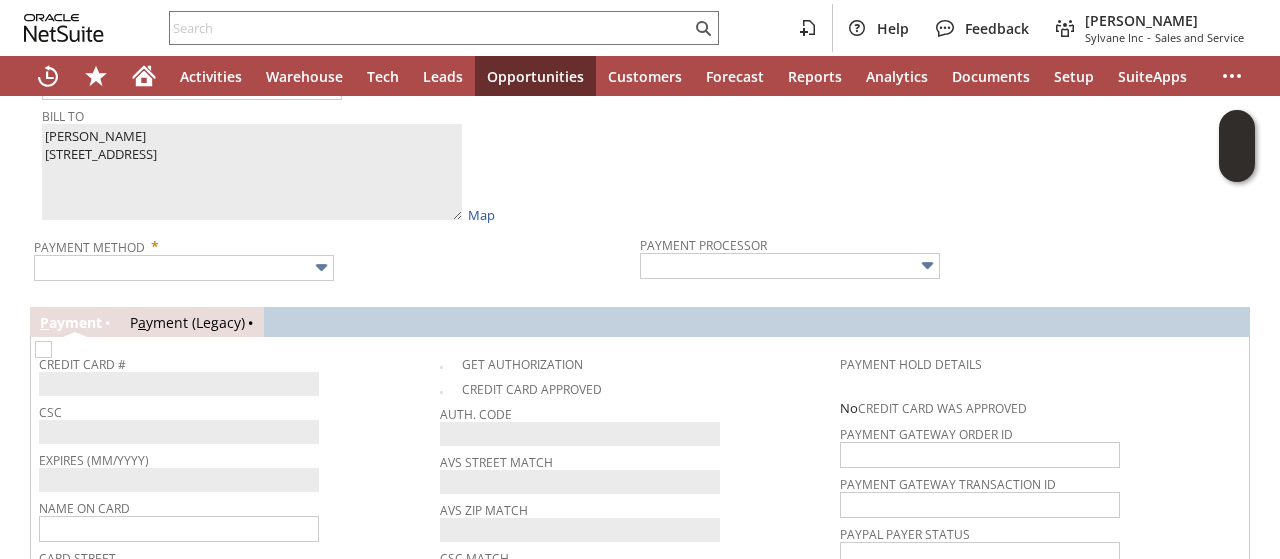 scroll, scrollTop: 1400, scrollLeft: 0, axis: vertical 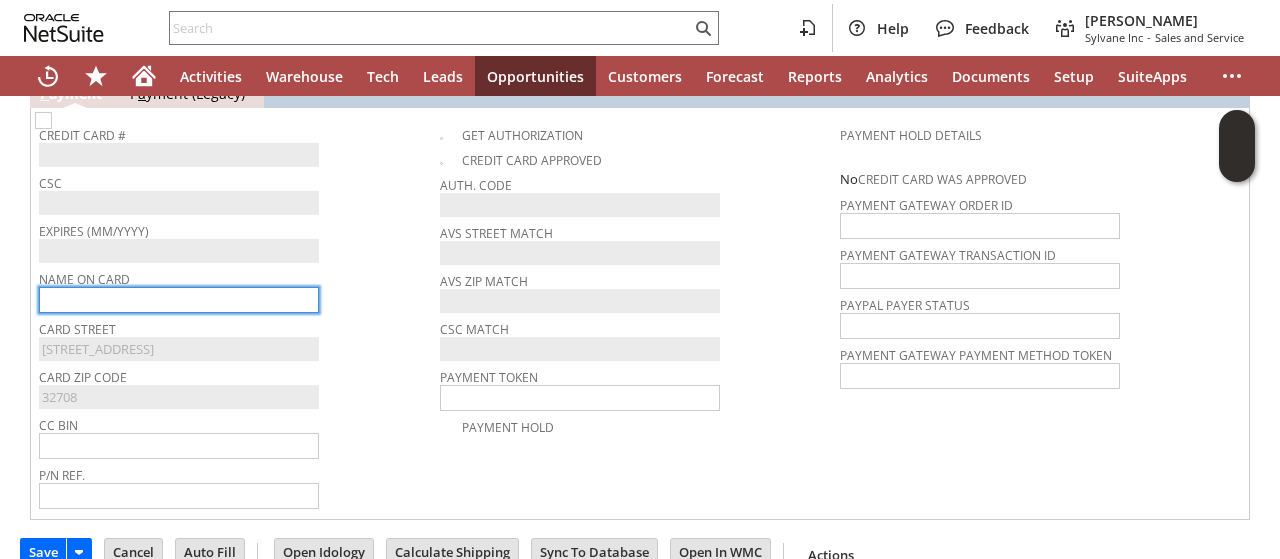 click at bounding box center [179, 300] 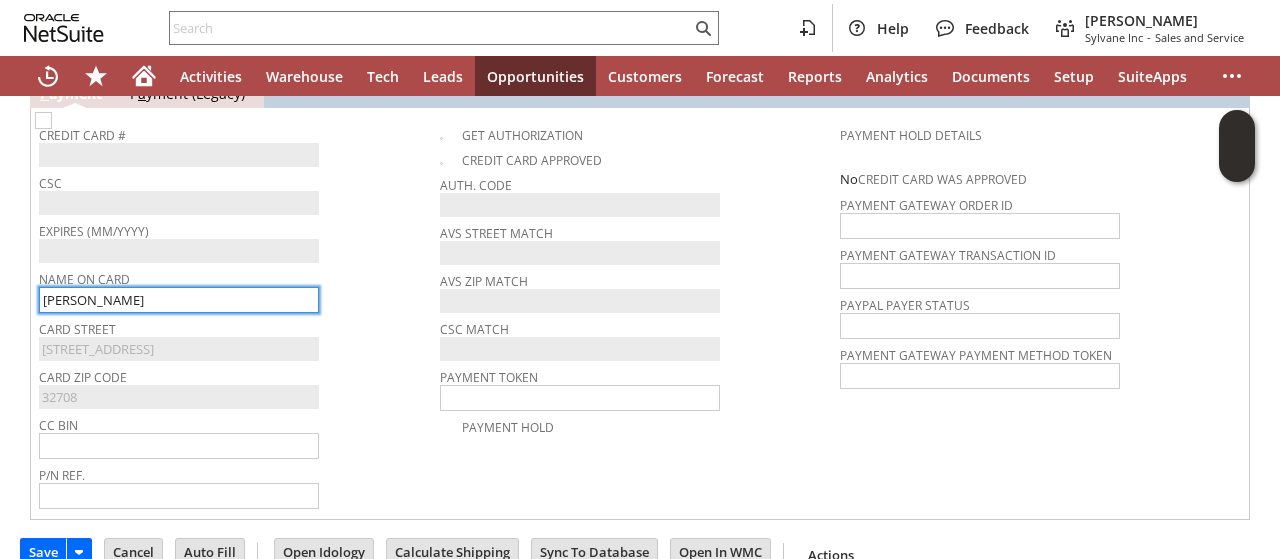 type on "Regina Lambert" 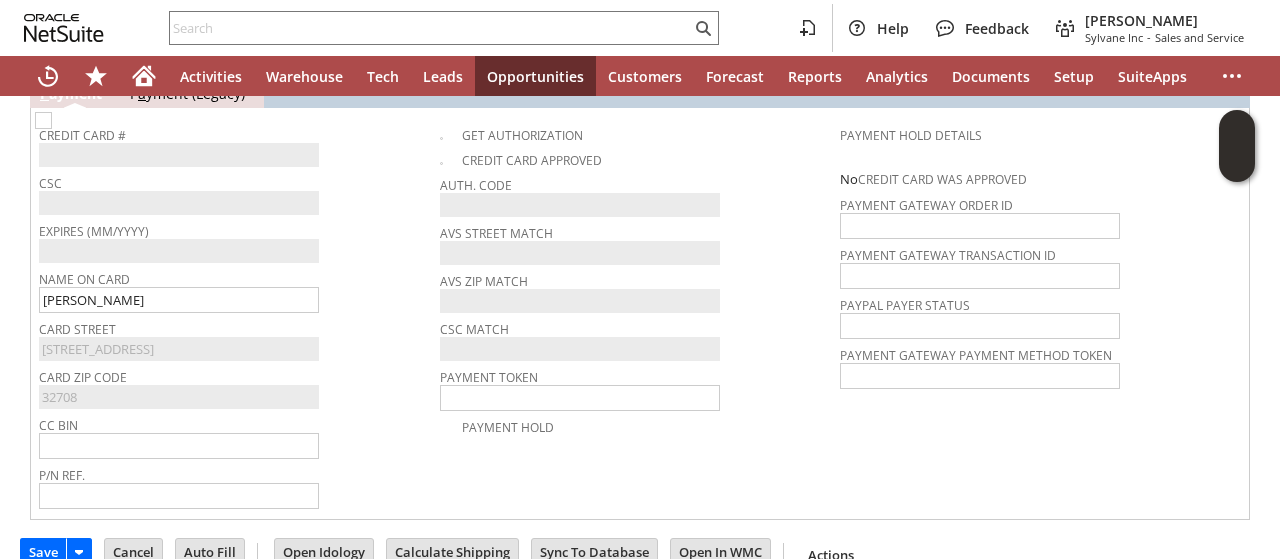 click on "Card Street" at bounding box center (234, 326) 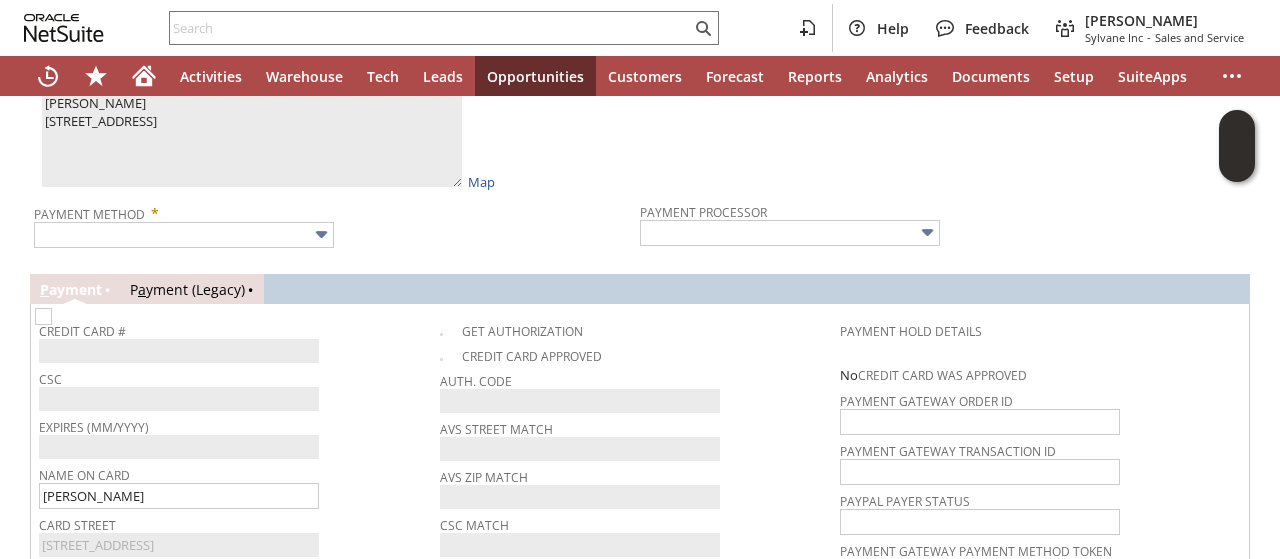 scroll, scrollTop: 1200, scrollLeft: 0, axis: vertical 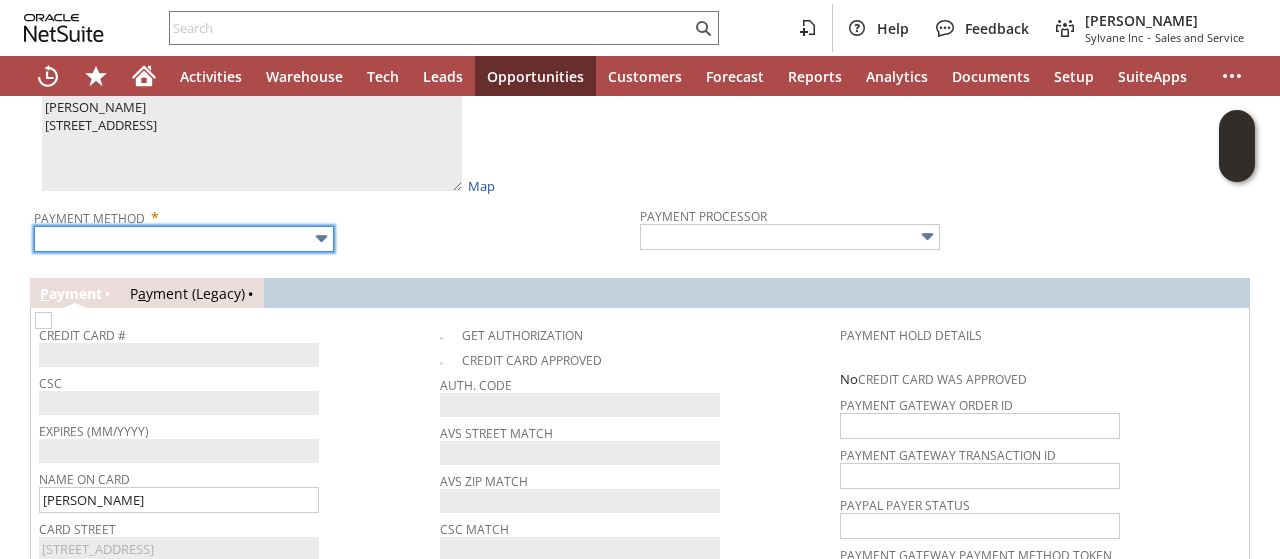 click at bounding box center [184, 239] 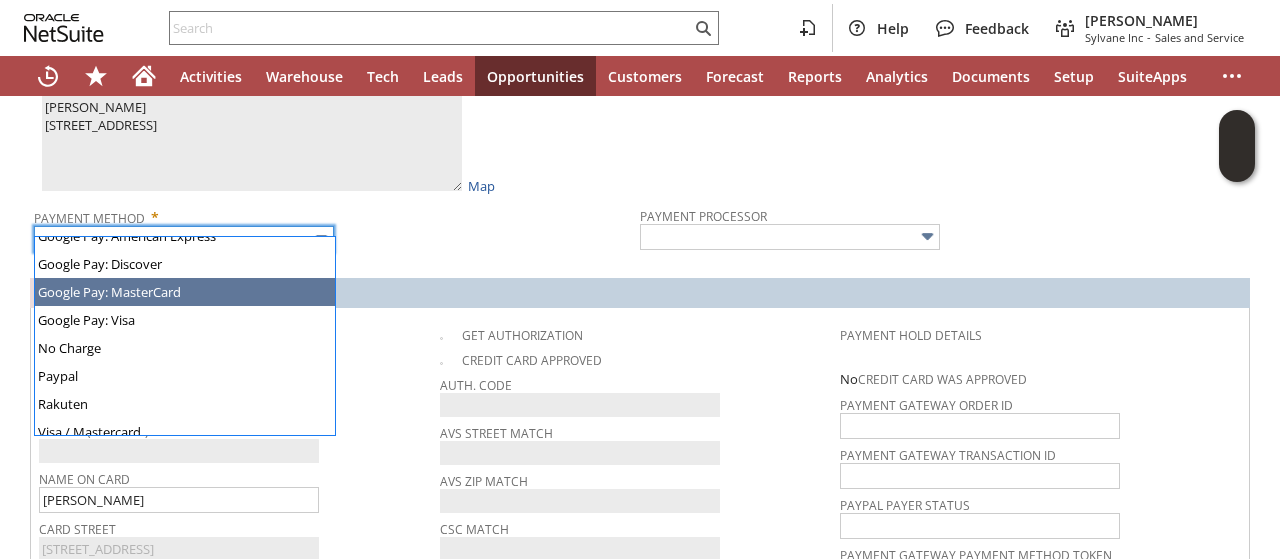 scroll, scrollTop: 558, scrollLeft: 0, axis: vertical 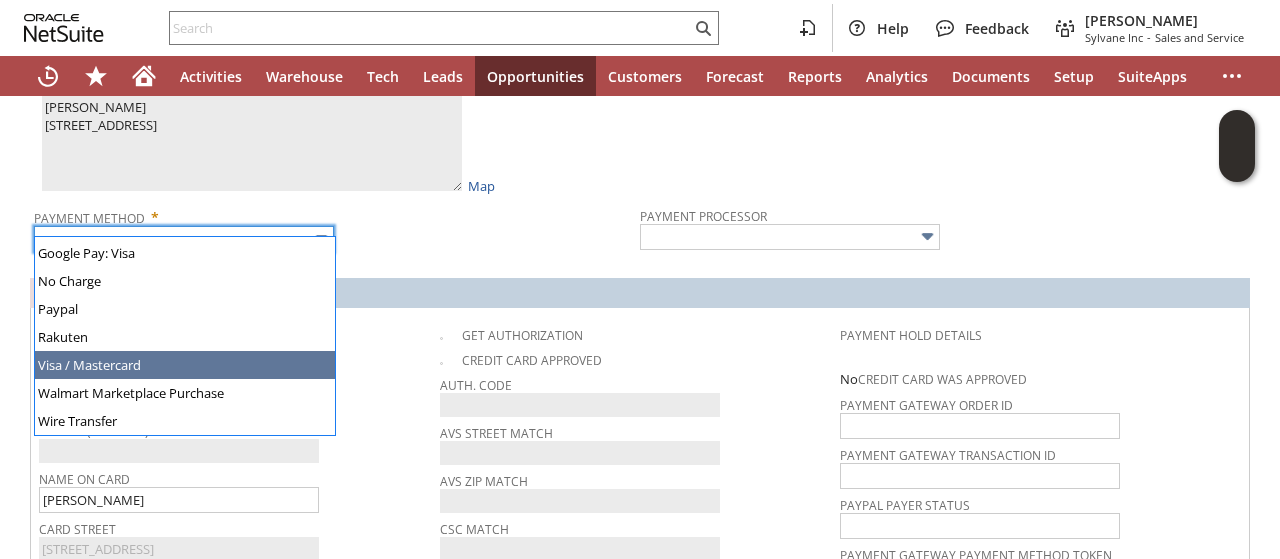 type on "Visa / Mastercard" 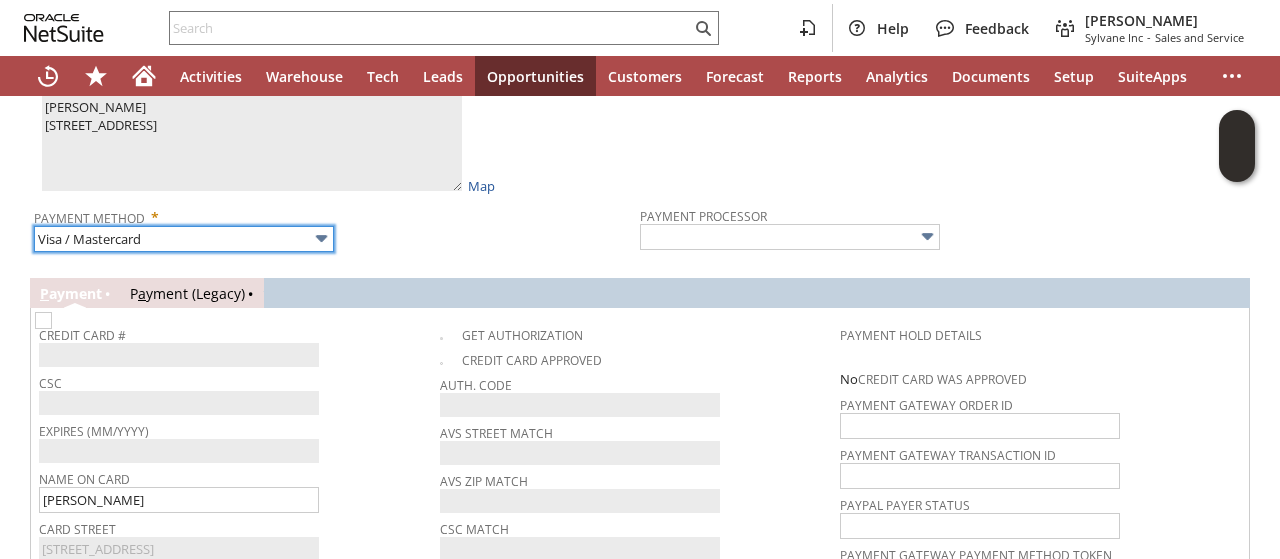 type on "Braintree" 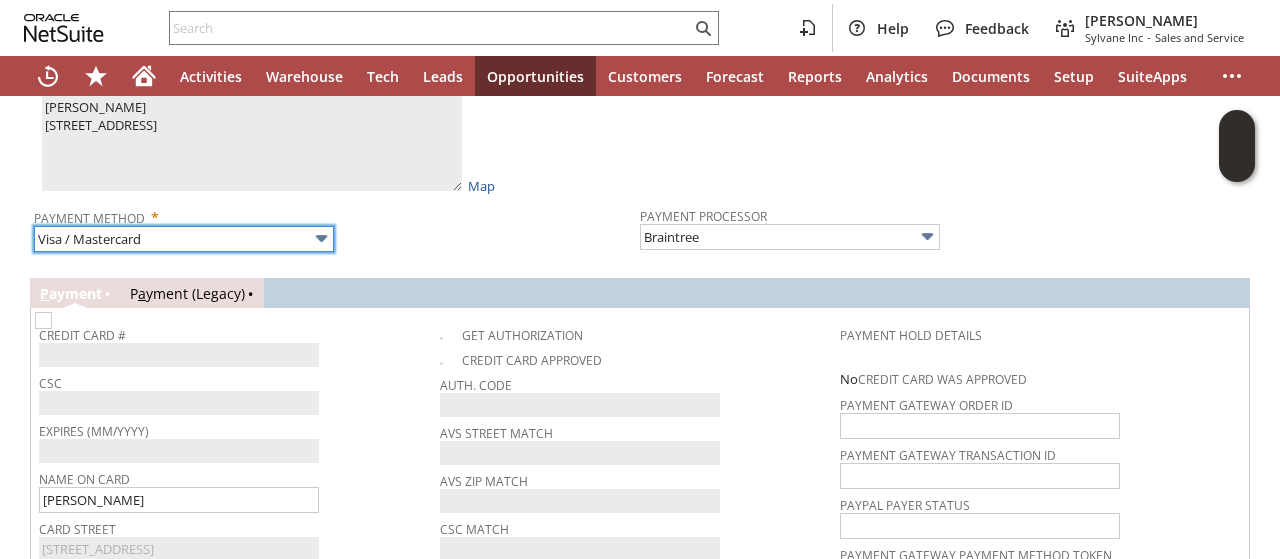 checkbox on "true" 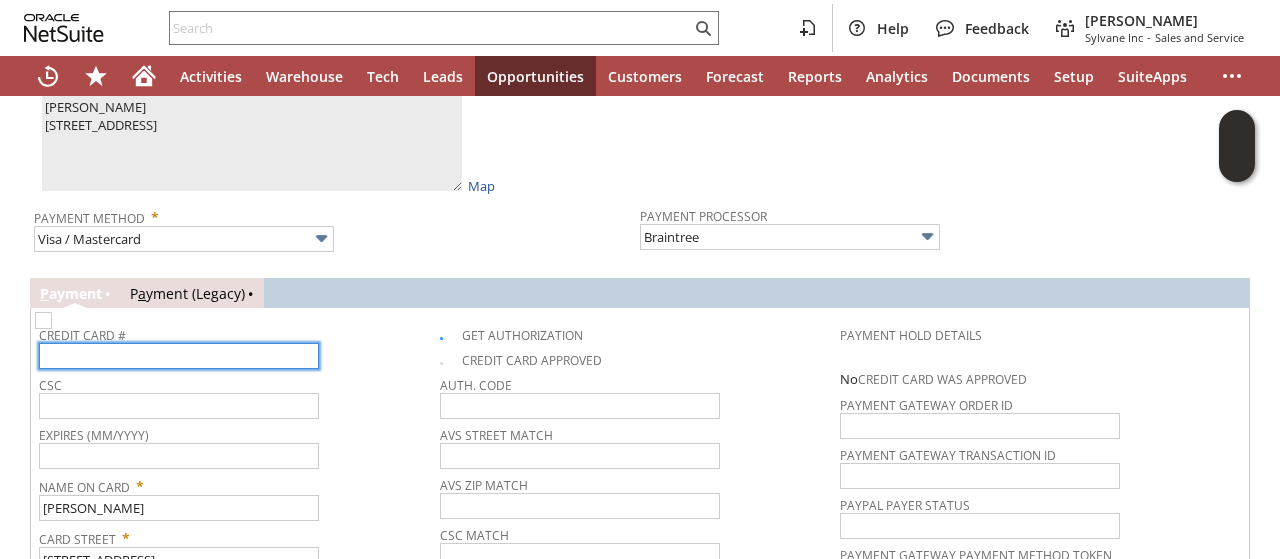 click at bounding box center (179, 356) 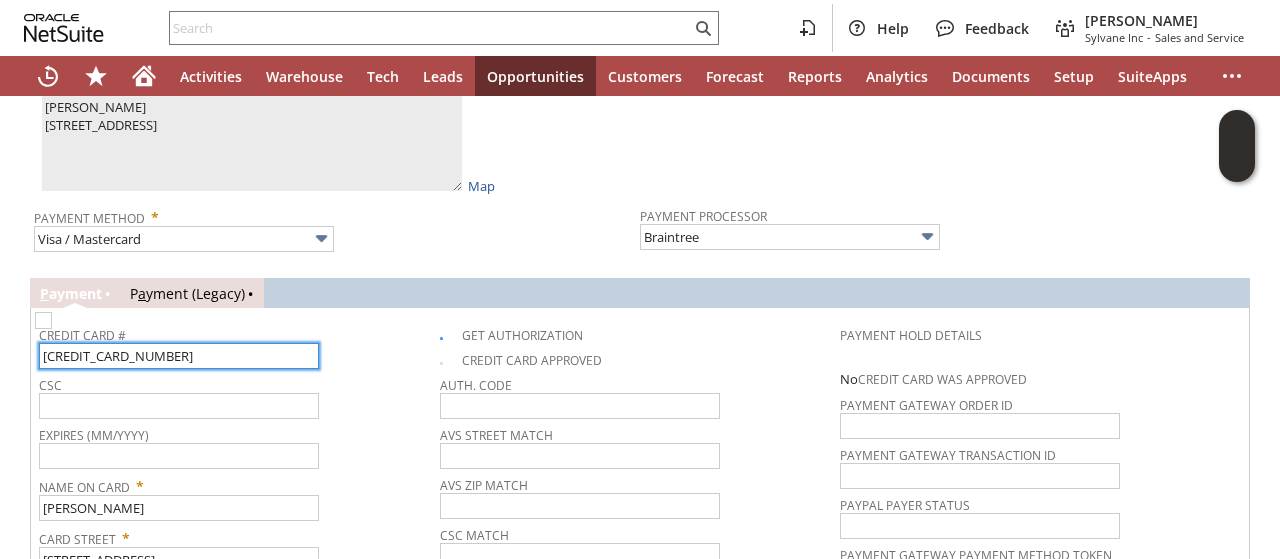 type on "4859770000739583" 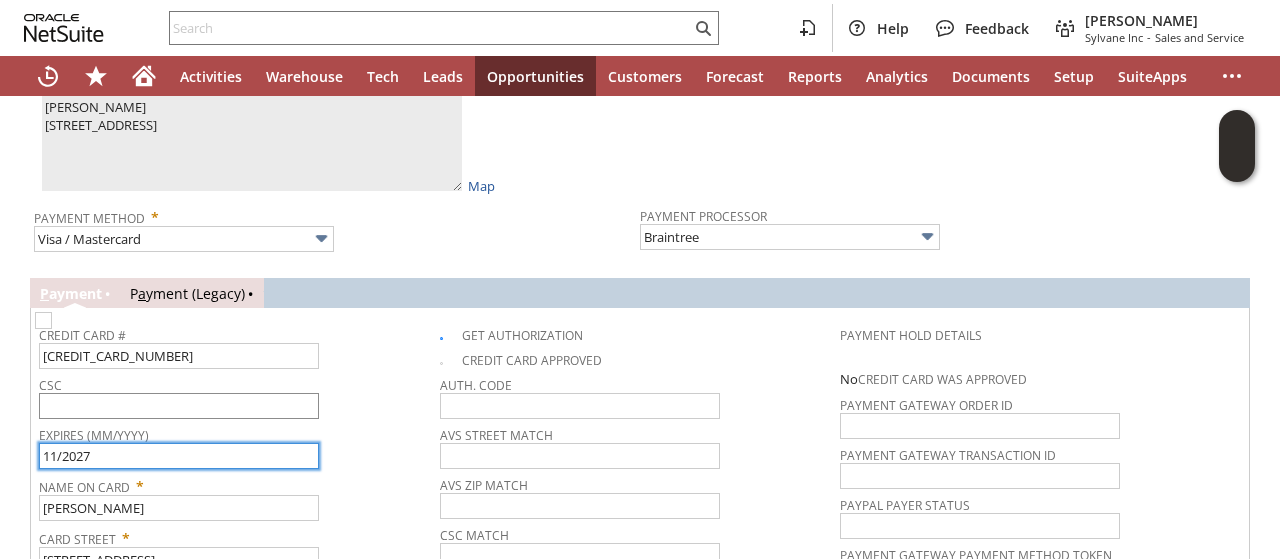type on "11/2027" 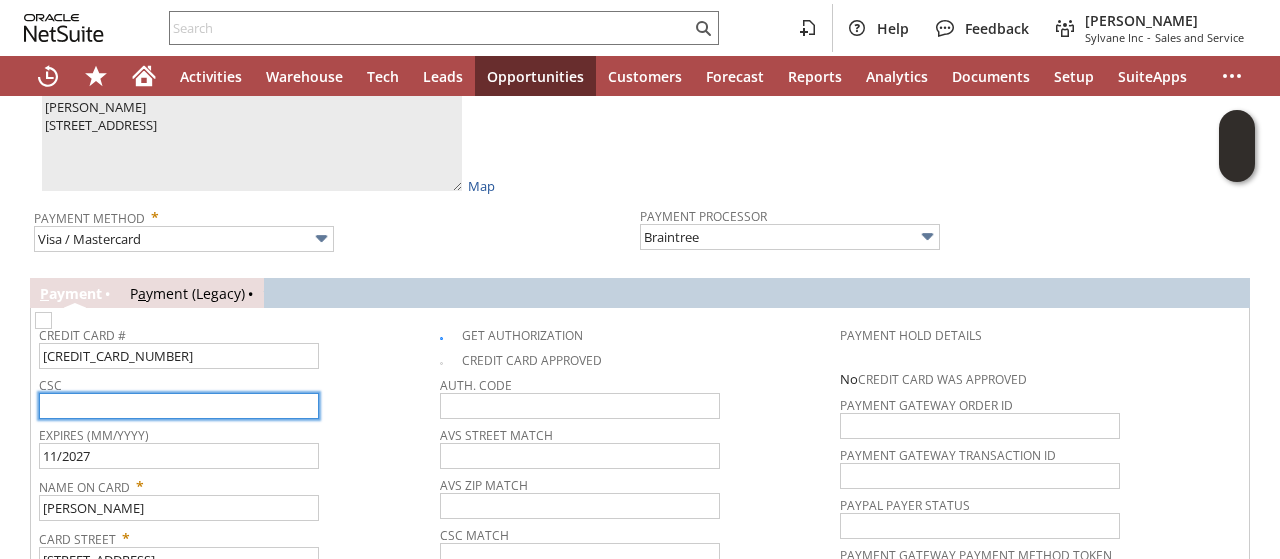 click at bounding box center (179, 406) 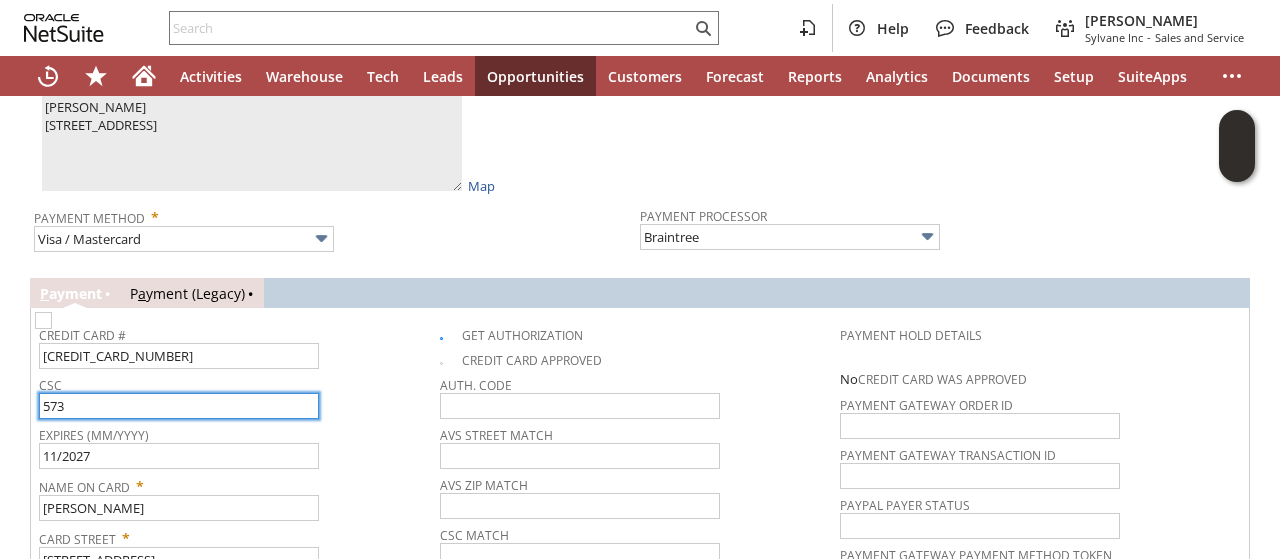 type on "573" 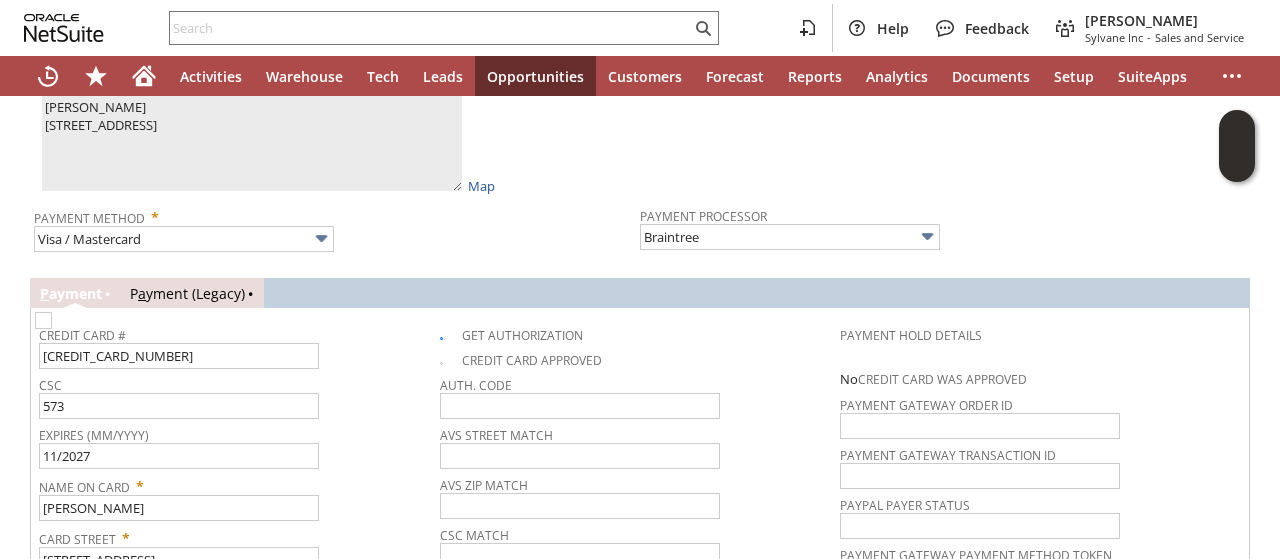 click on "CSC
573" at bounding box center [234, 395] 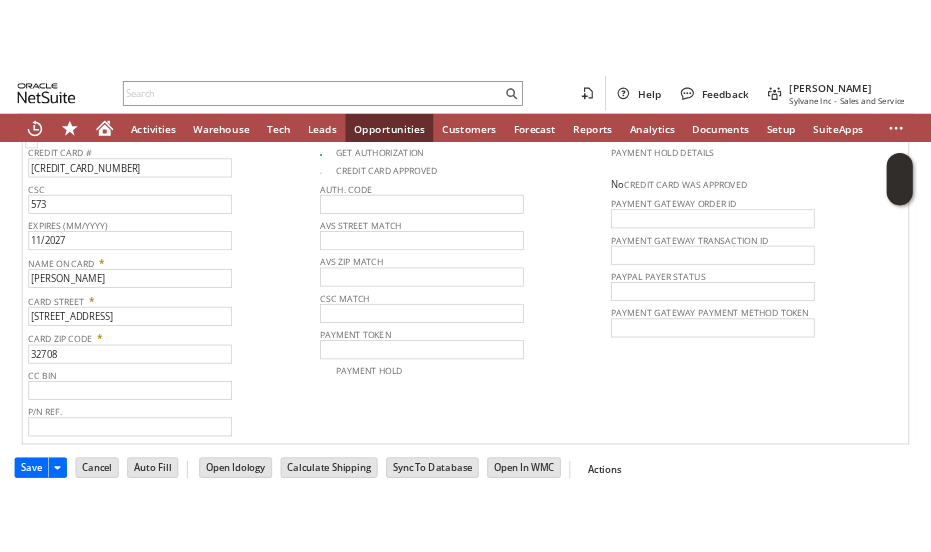 scroll, scrollTop: 1428, scrollLeft: 0, axis: vertical 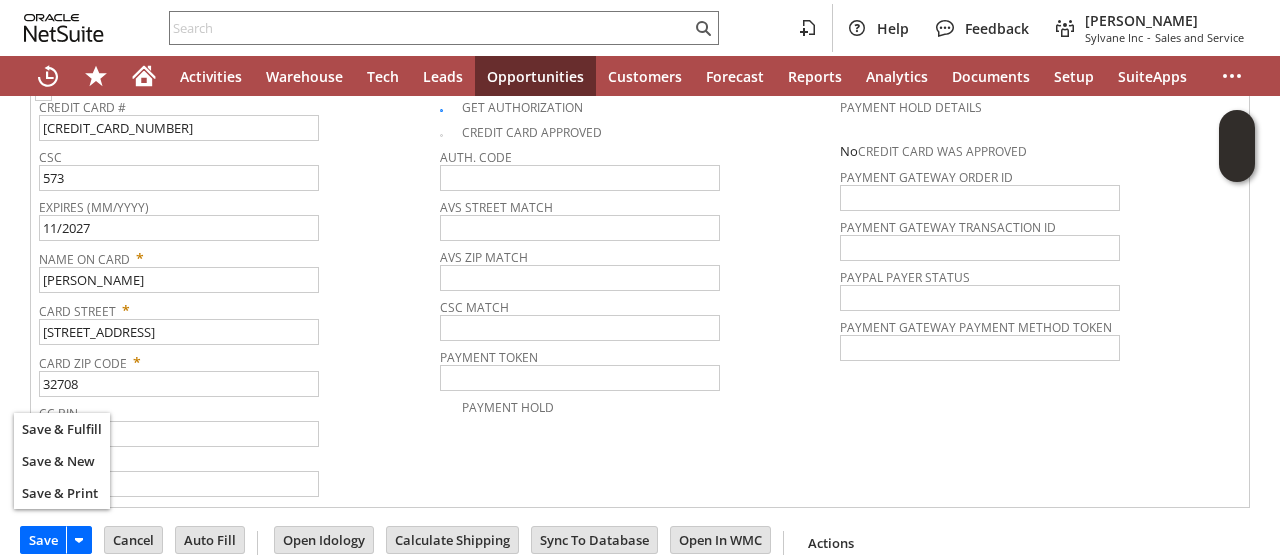 drag, startPoint x: 39, startPoint y: 515, endPoint x: 1102, endPoint y: 27, distance: 1169.6636 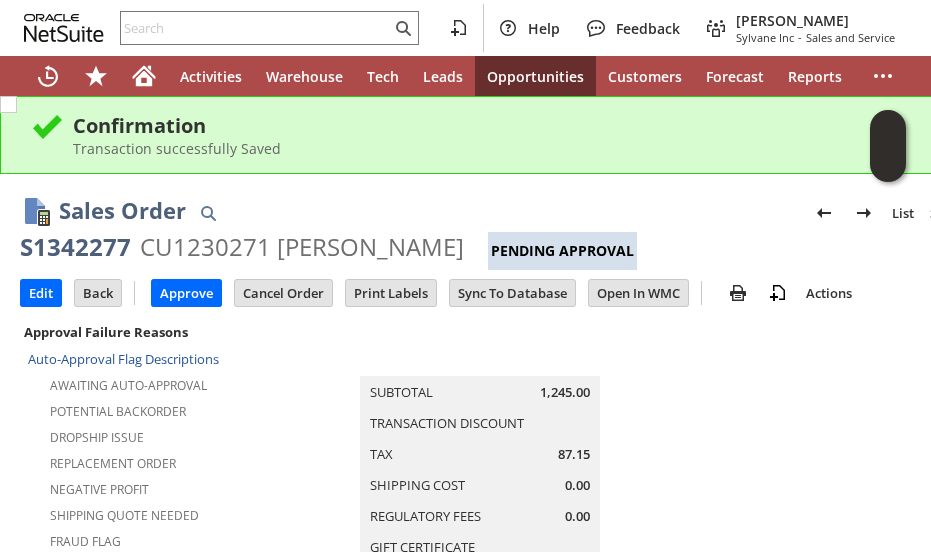 scroll, scrollTop: 0, scrollLeft: 0, axis: both 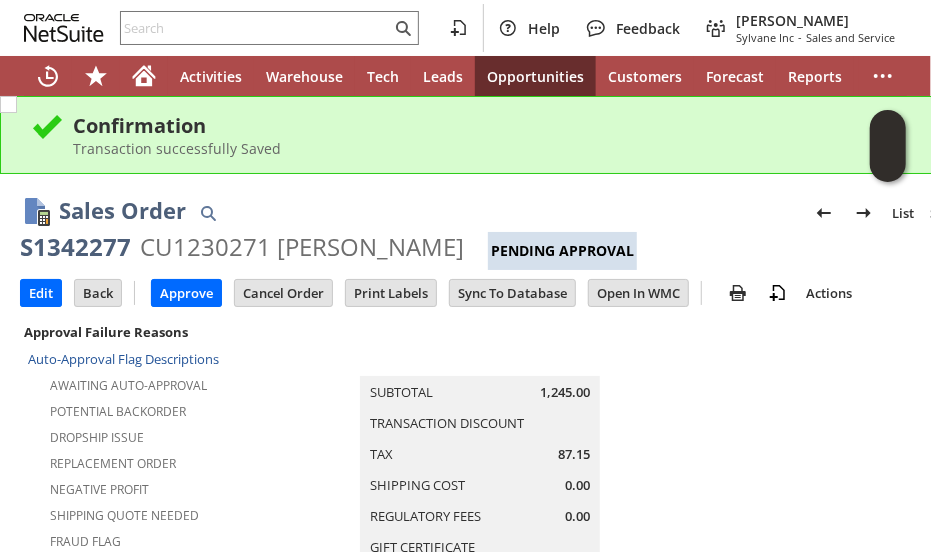 click on "Sales Order
List
Search
S1342277
CU1230271 Regina Lambert
Pending Approval
Go" at bounding box center (500, 224) 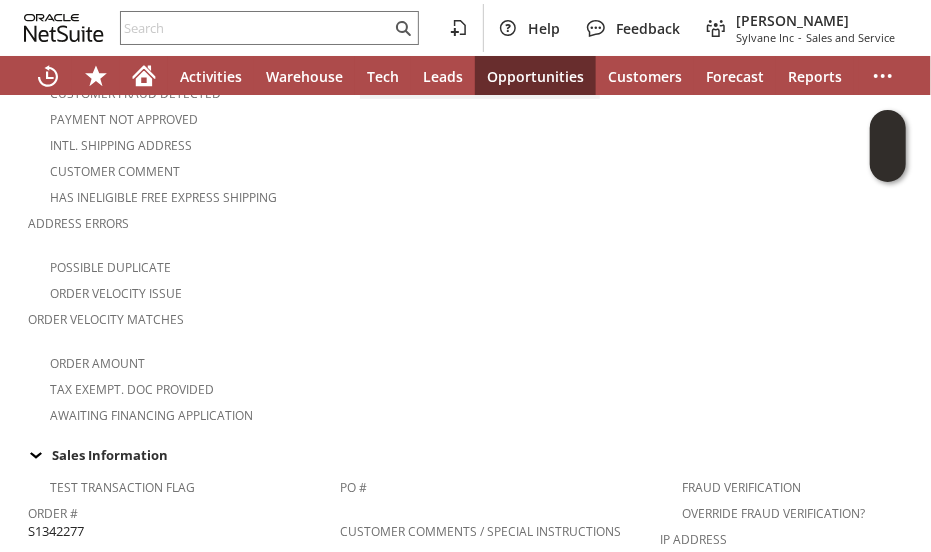 click on "Address Errors" at bounding box center [179, 220] 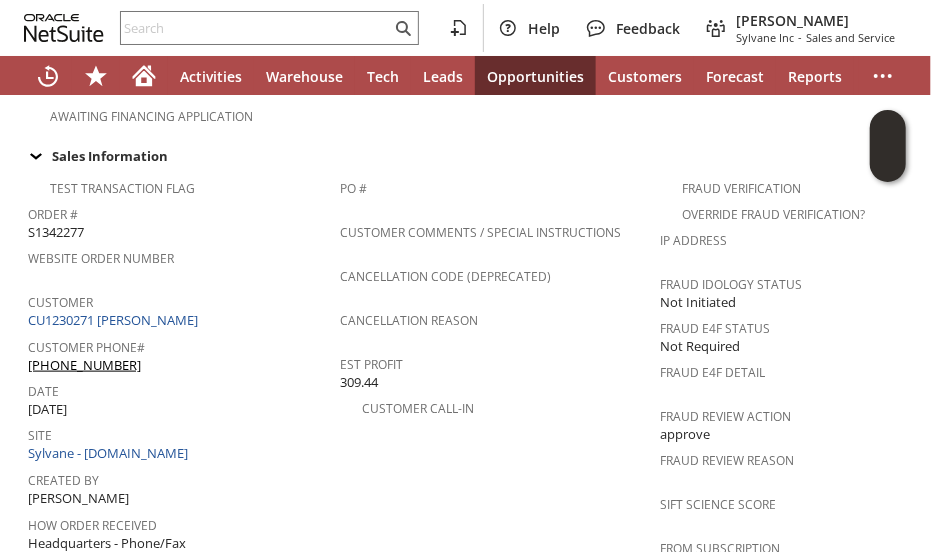 scroll, scrollTop: 800, scrollLeft: 0, axis: vertical 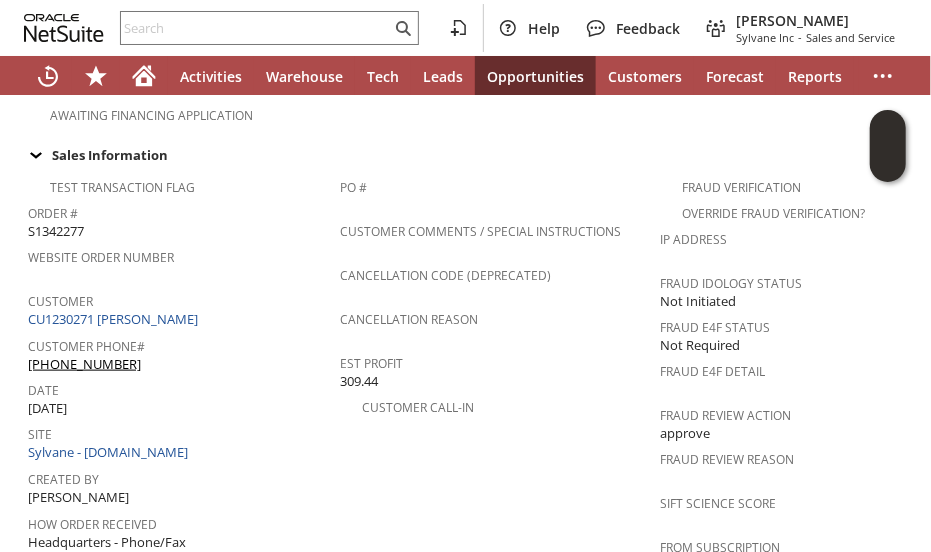 click on "Website Order Number" at bounding box center [179, 264] 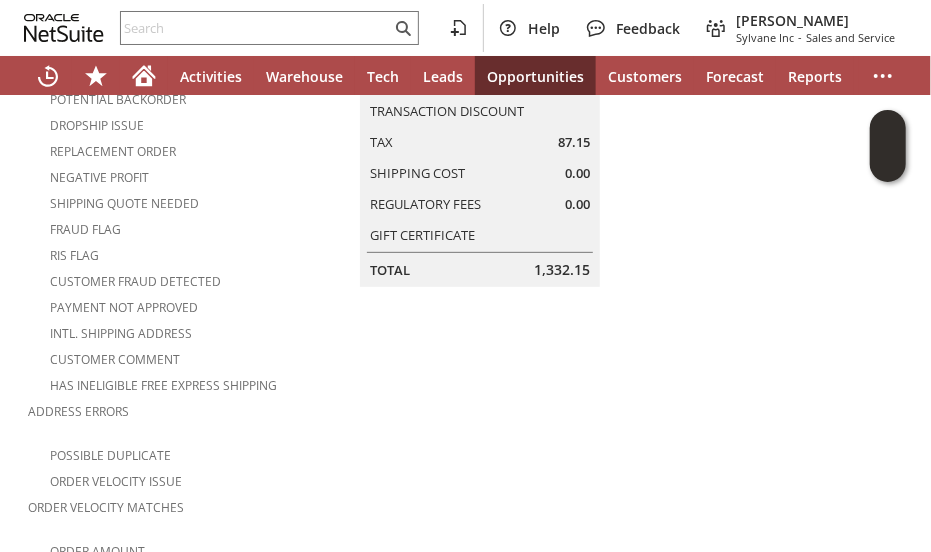 scroll, scrollTop: 200, scrollLeft: 0, axis: vertical 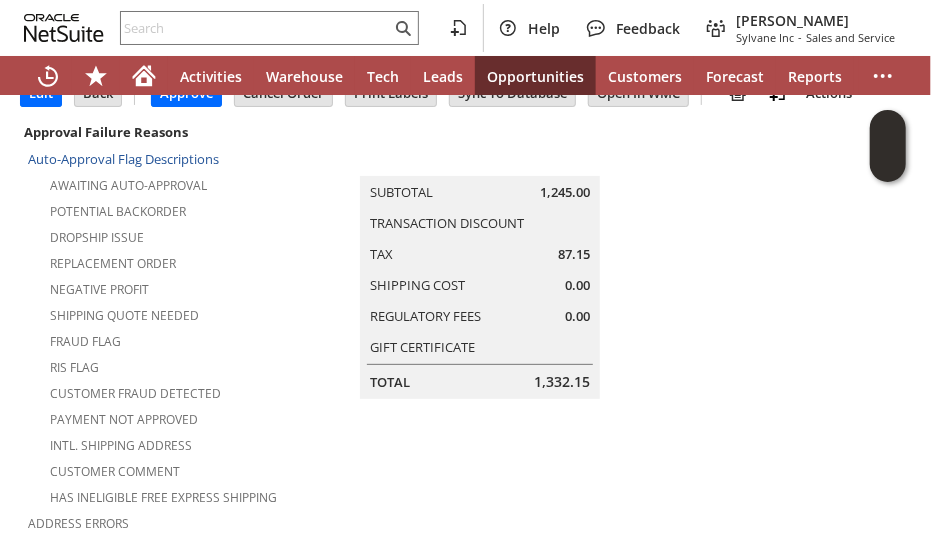 drag, startPoint x: 288, startPoint y: 175, endPoint x: 286, endPoint y: 124, distance: 51.0392 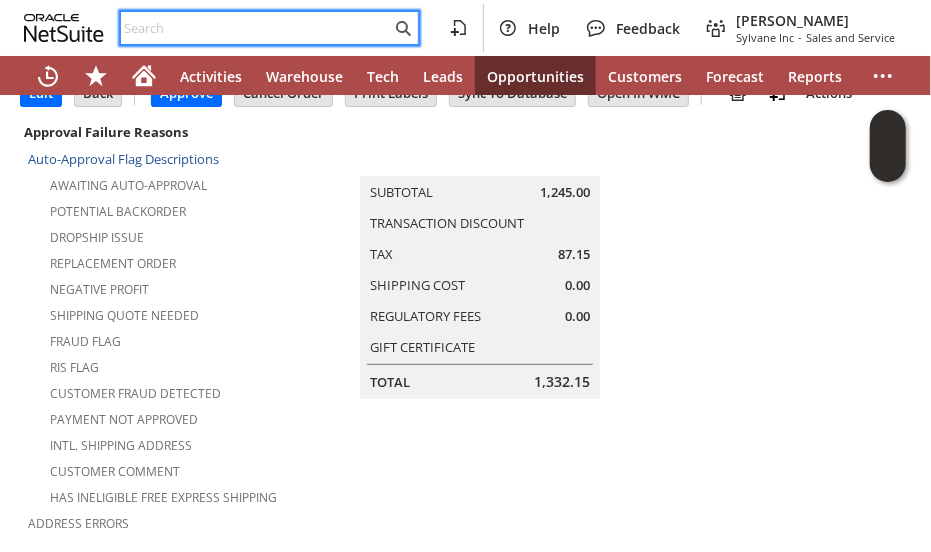 click at bounding box center [256, 28] 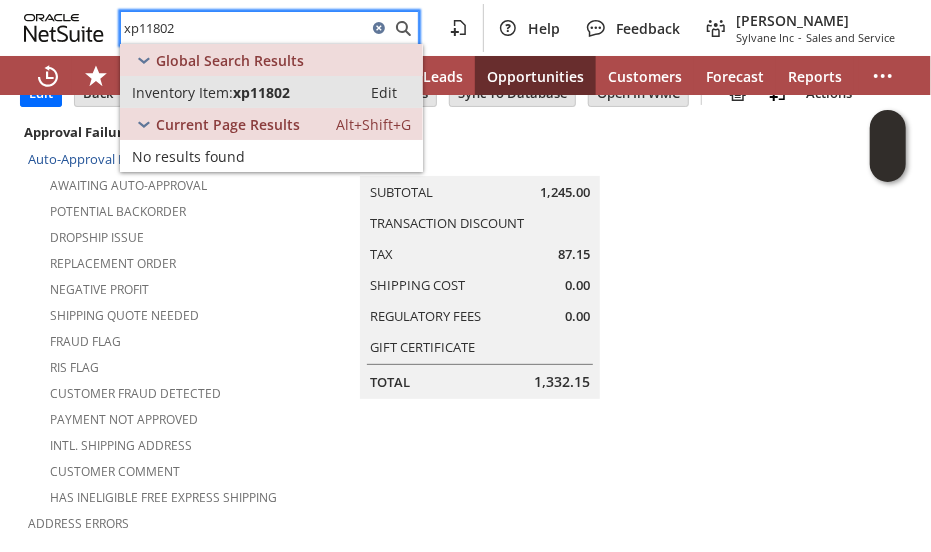 type on "xp11802" 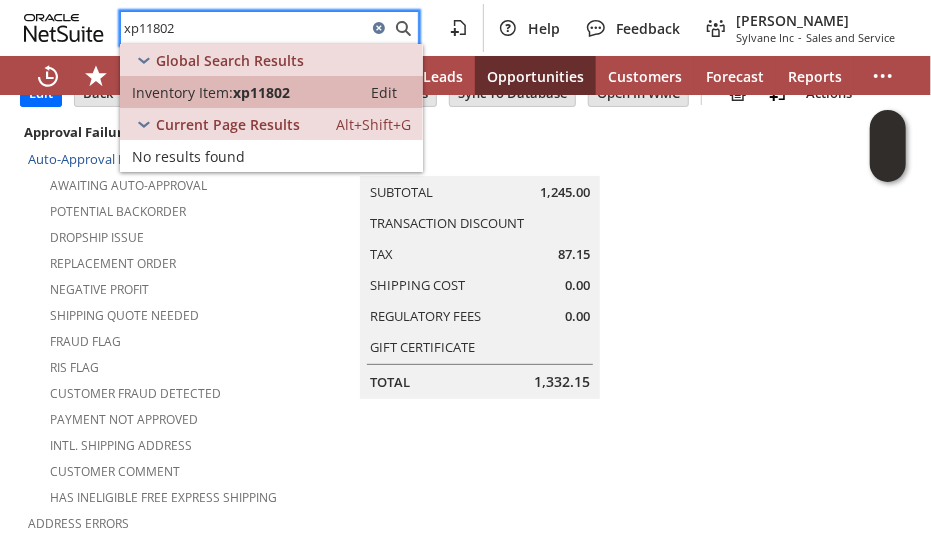 click on "xp11802" at bounding box center [261, 92] 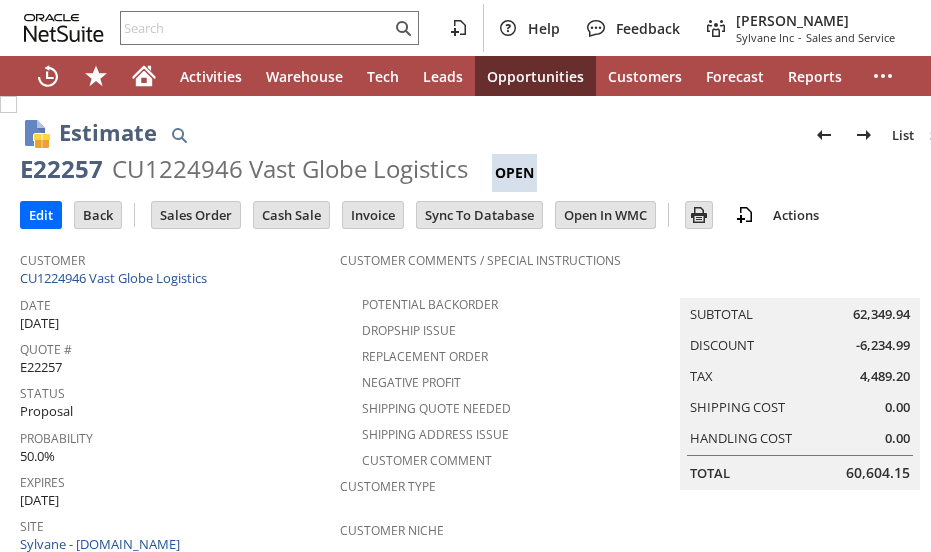 scroll, scrollTop: 0, scrollLeft: 0, axis: both 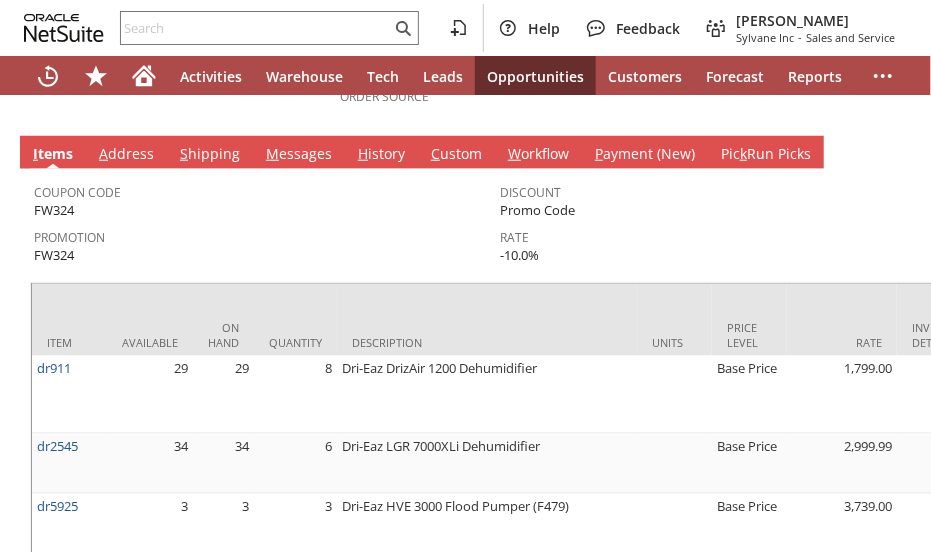 click on "M essages" at bounding box center (299, 155) 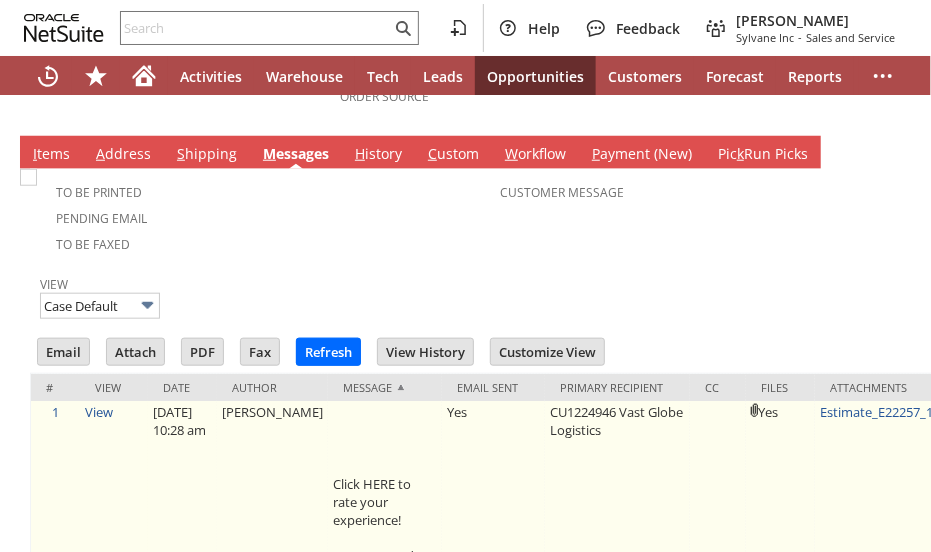 scroll, scrollTop: 0, scrollLeft: 0, axis: both 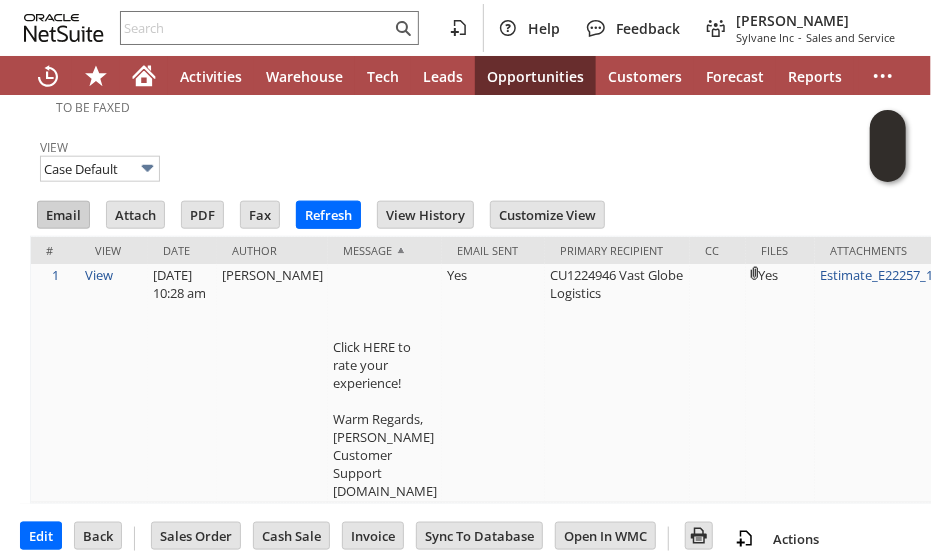 click on "Email" at bounding box center (63, 215) 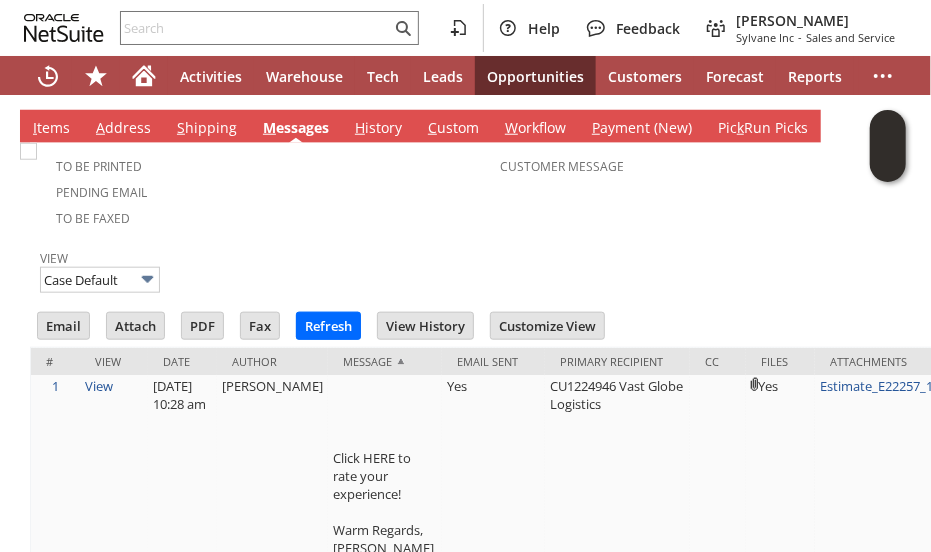scroll, scrollTop: 637, scrollLeft: 0, axis: vertical 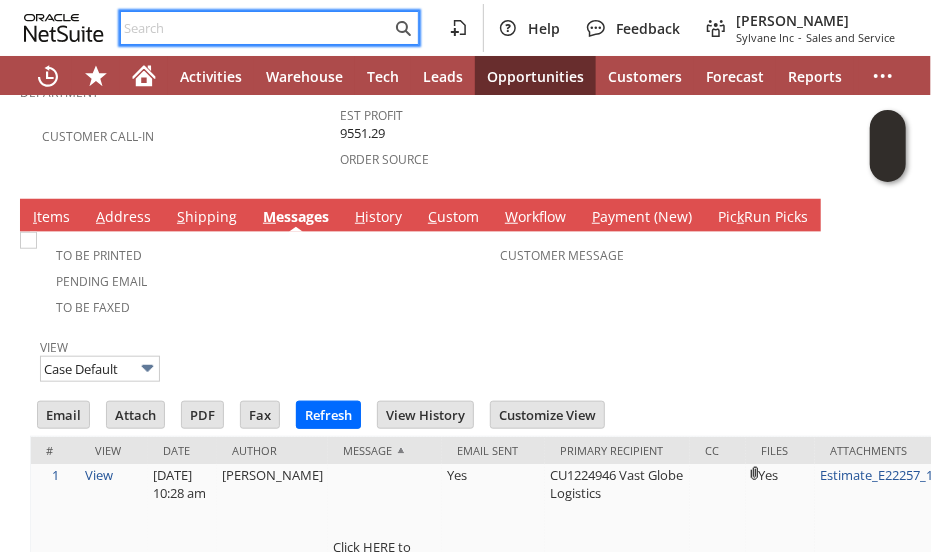 click at bounding box center [256, 28] 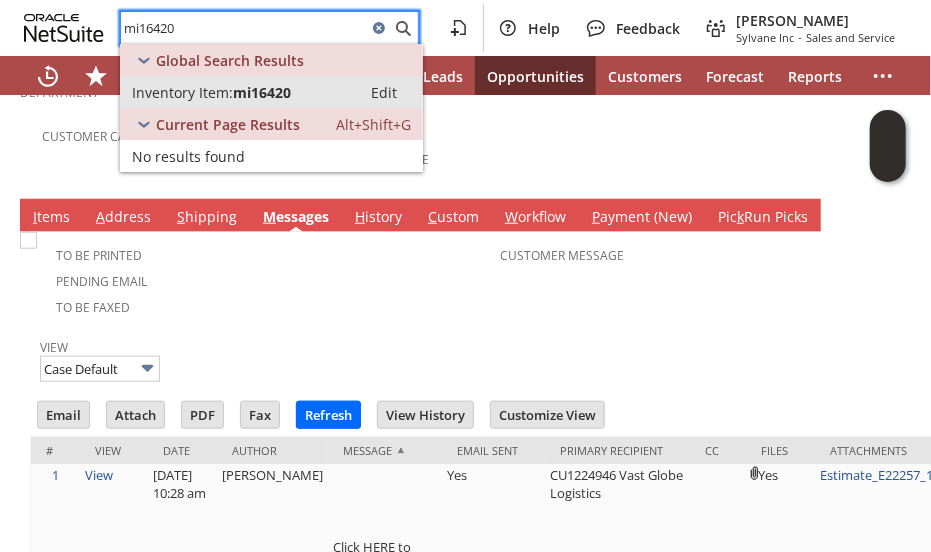 type on "mi16420" 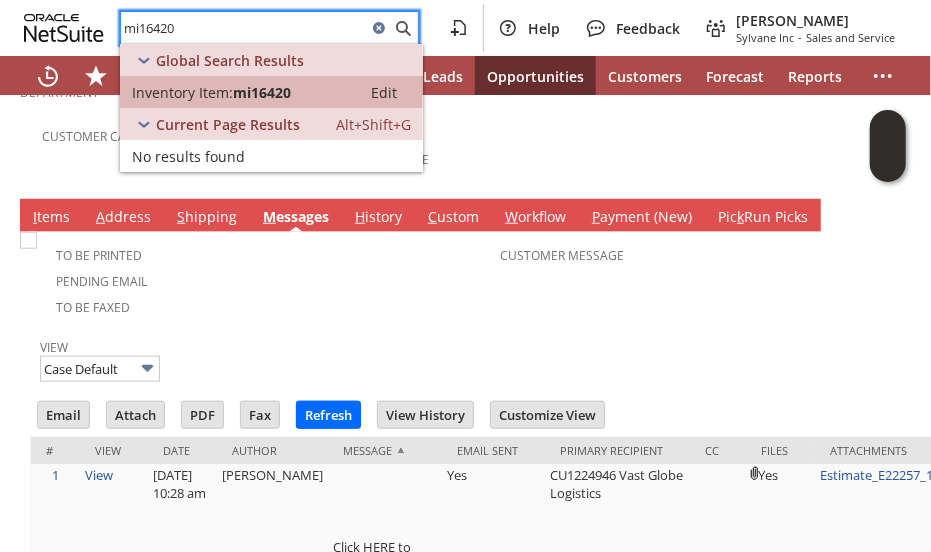 click on "mi16420" at bounding box center (262, 92) 